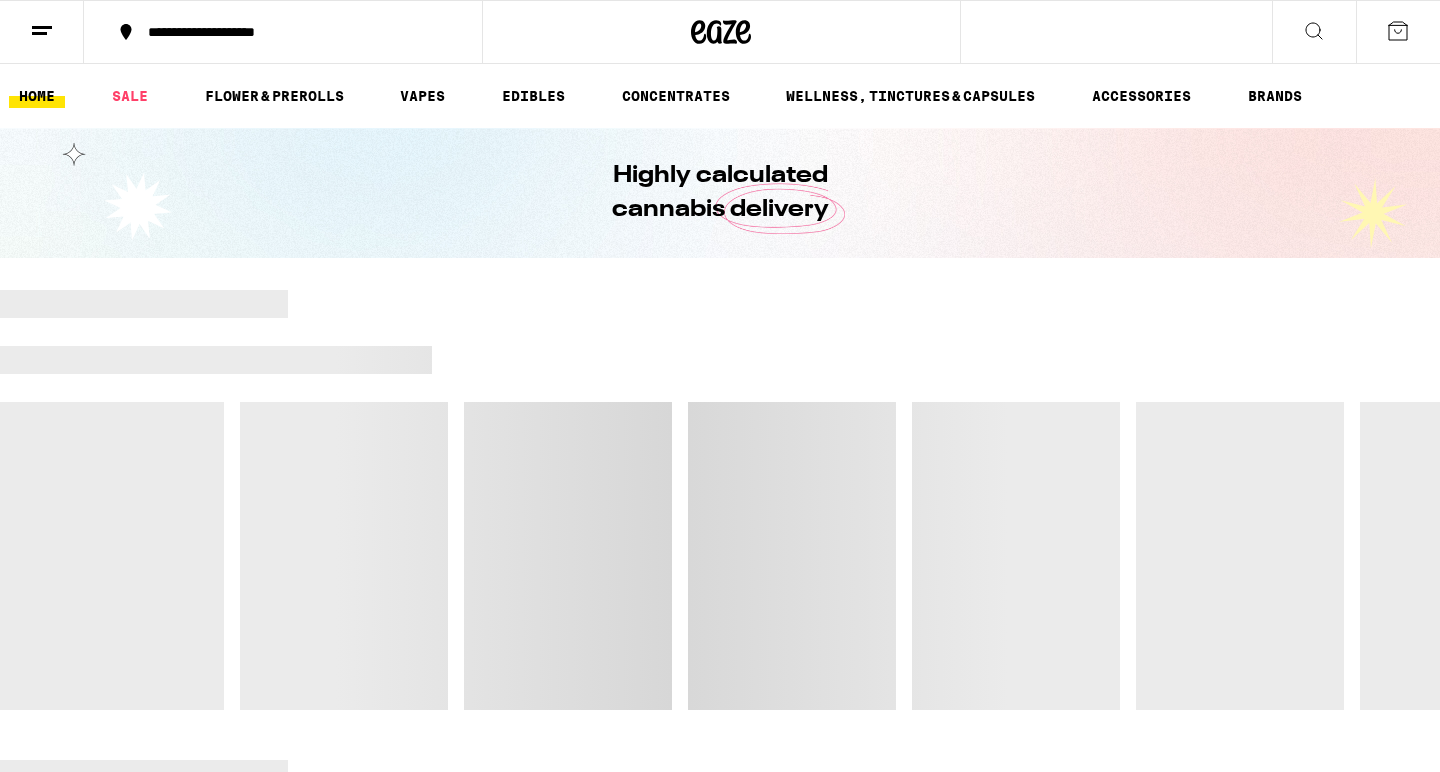 scroll, scrollTop: 0, scrollLeft: 0, axis: both 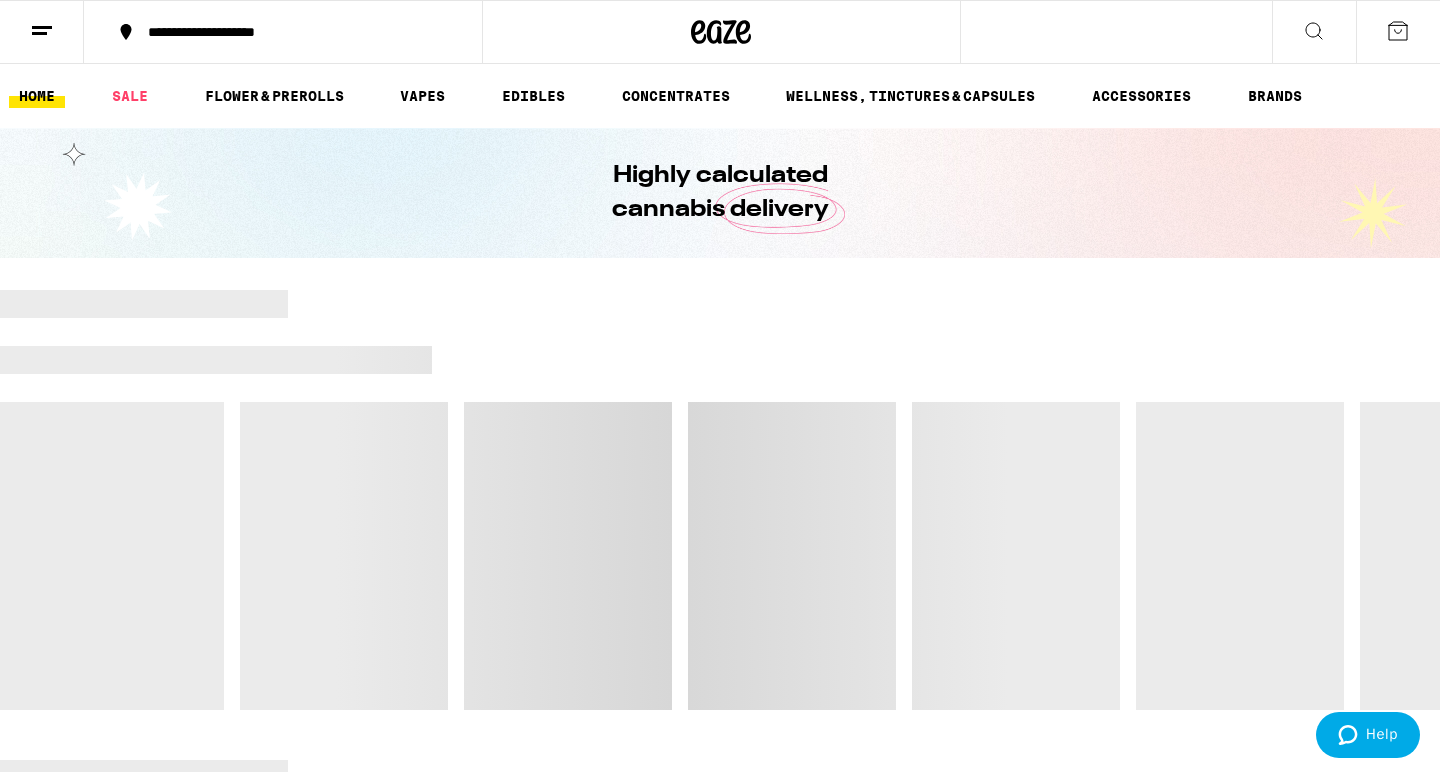 click on "**********" at bounding box center [295, 32] 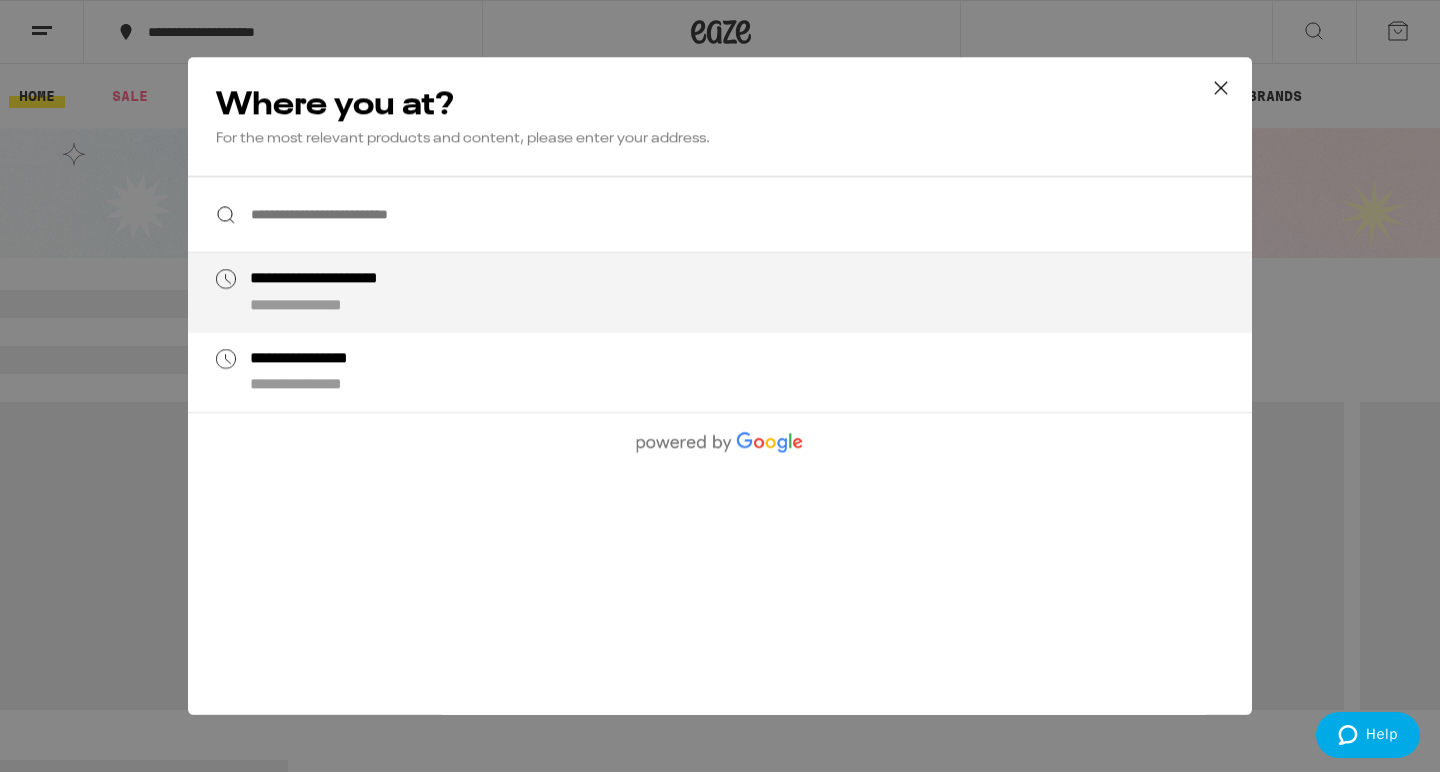 scroll, scrollTop: 0, scrollLeft: 0, axis: both 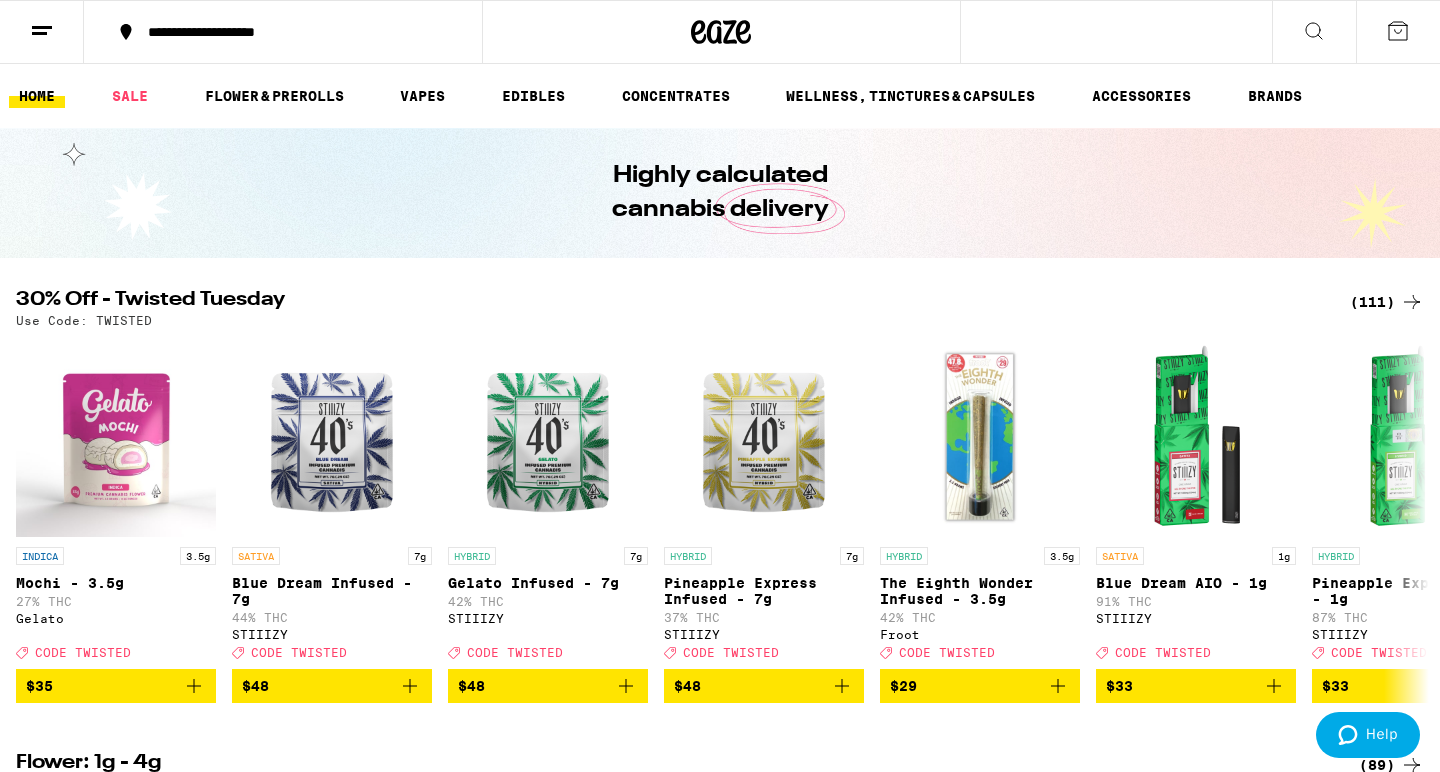 click 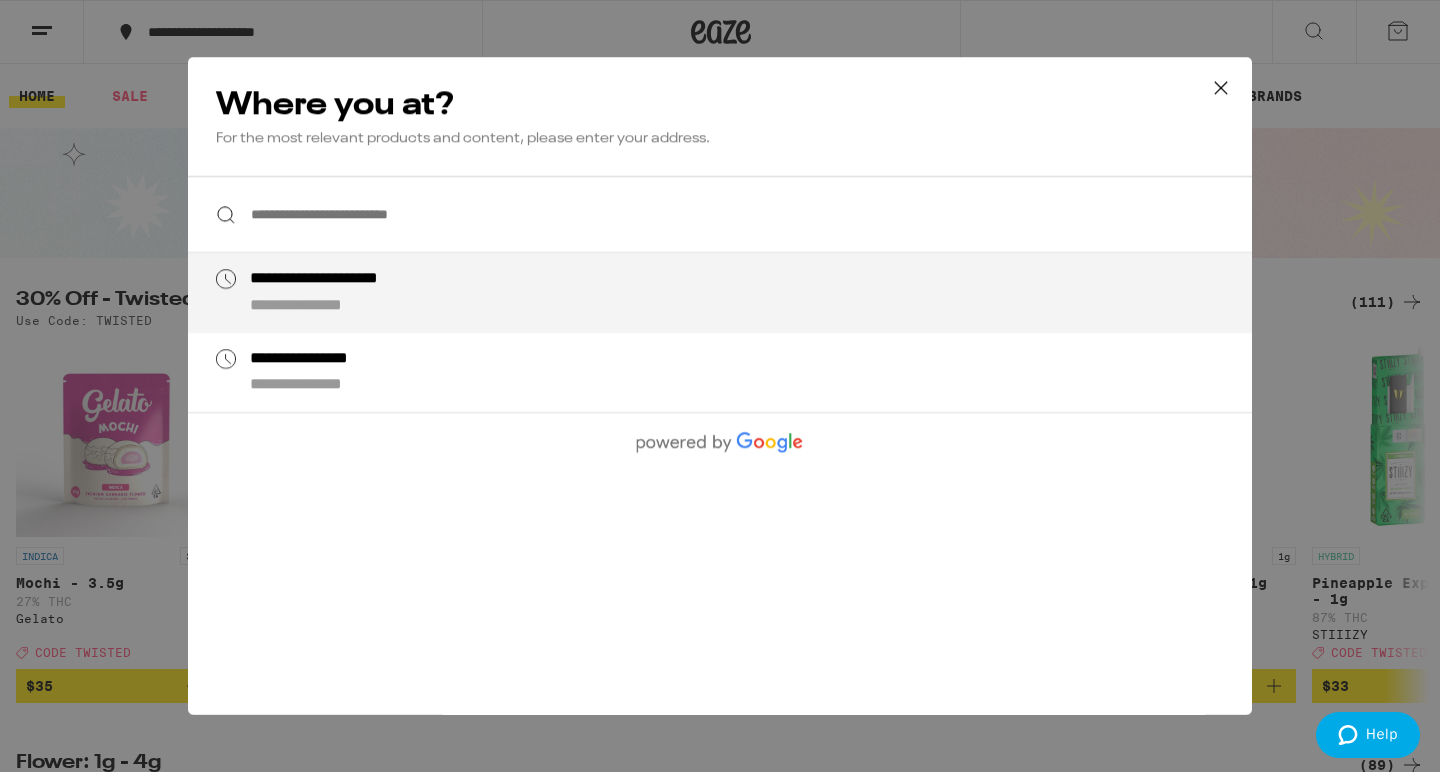 click on "**********" at bounding box center (720, 214) 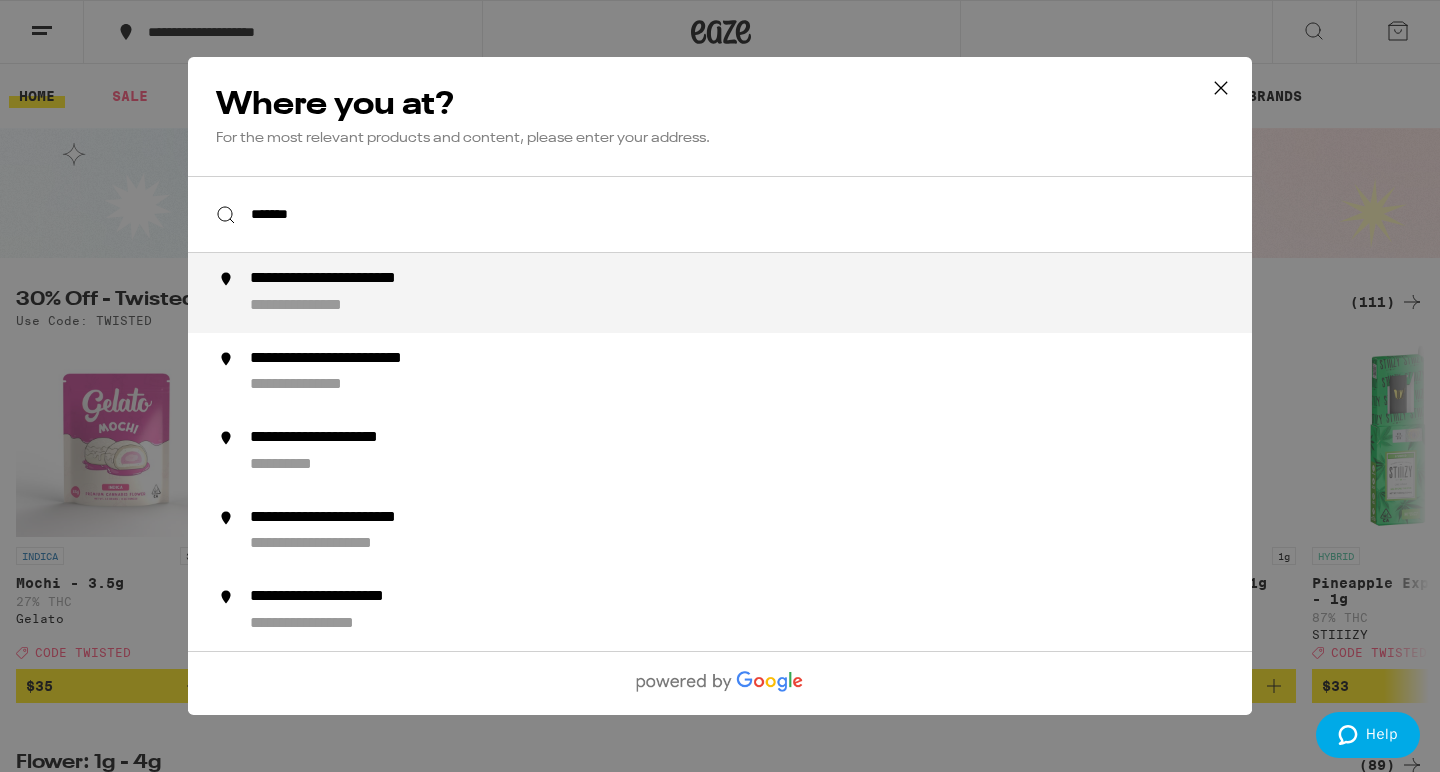 click on "**********" at bounding box center [327, 306] 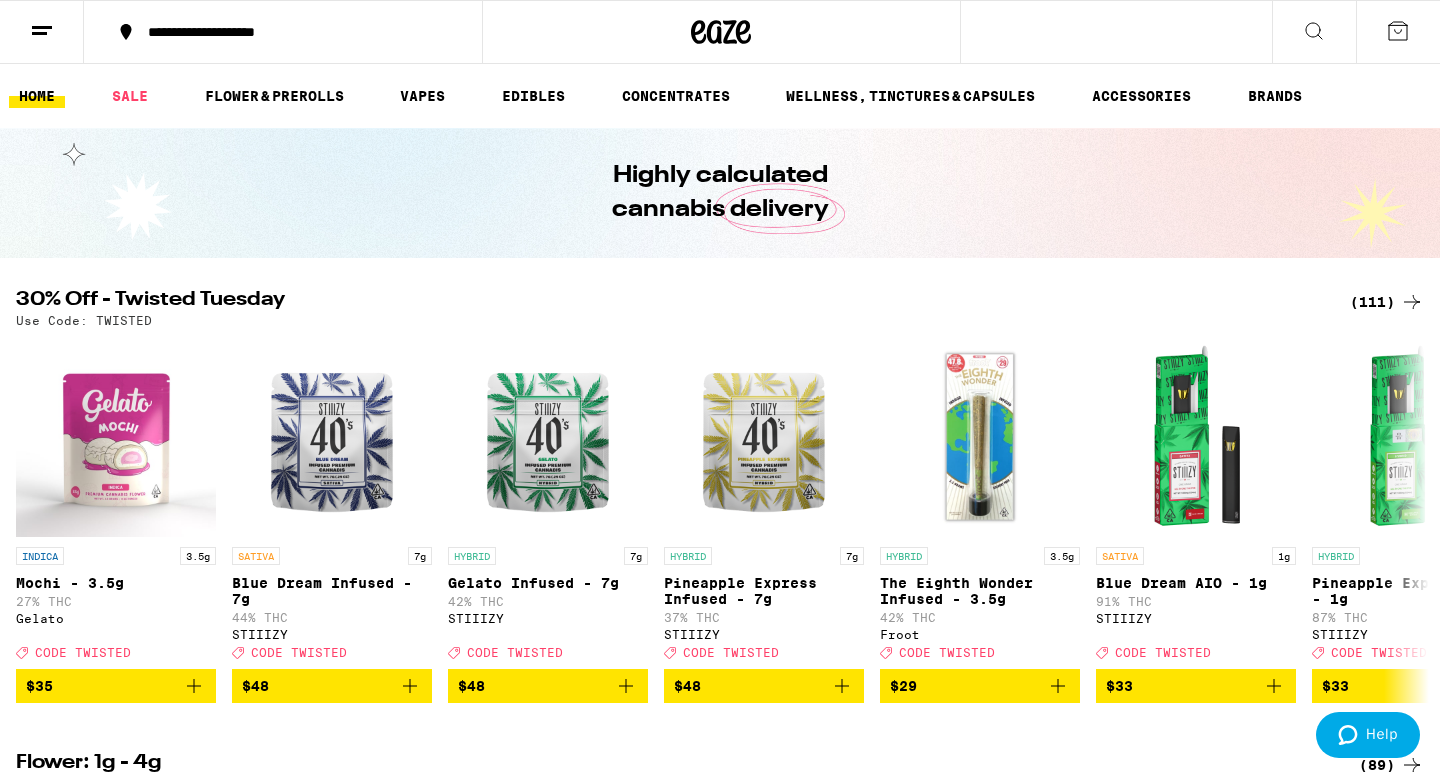 click on "(111)" at bounding box center [1387, 302] 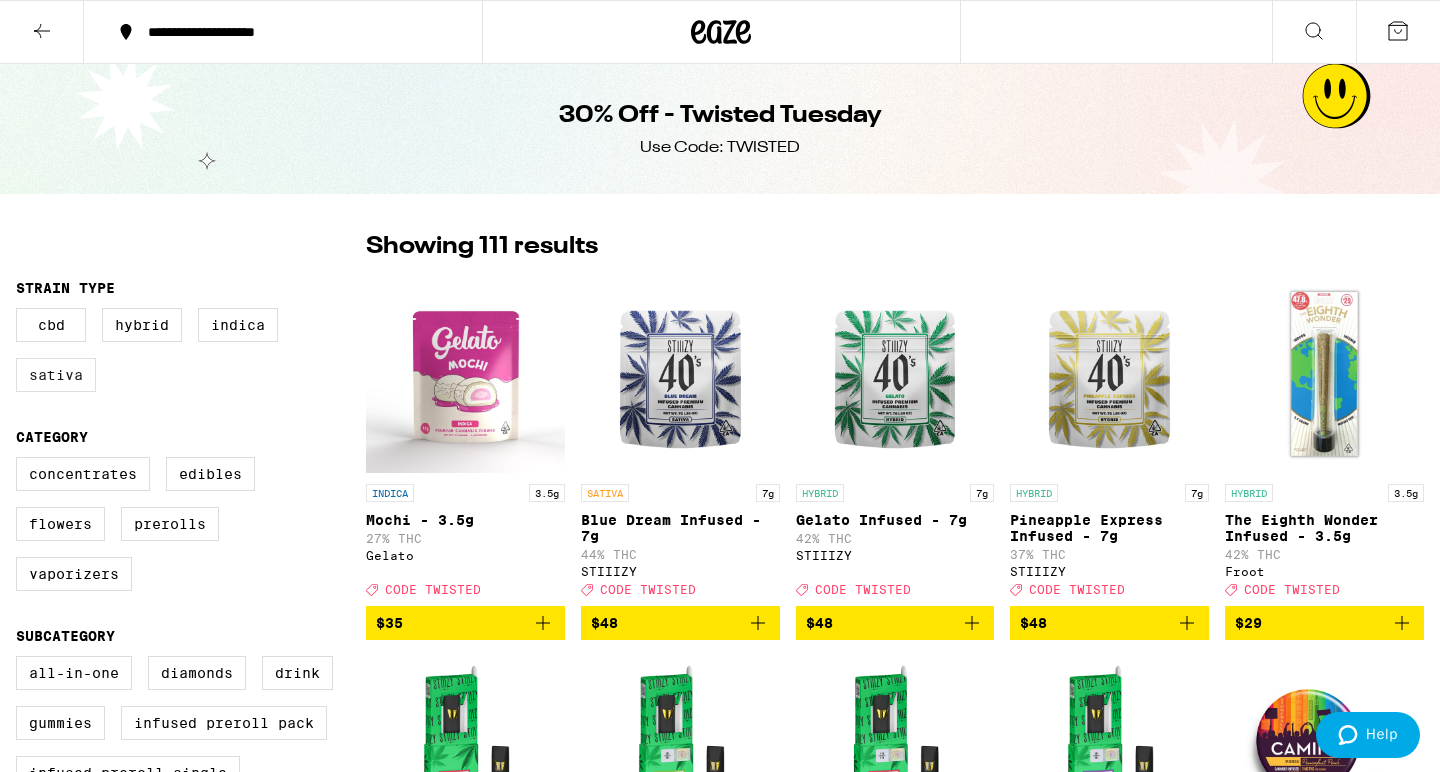 click on "Sativa" at bounding box center (56, 375) 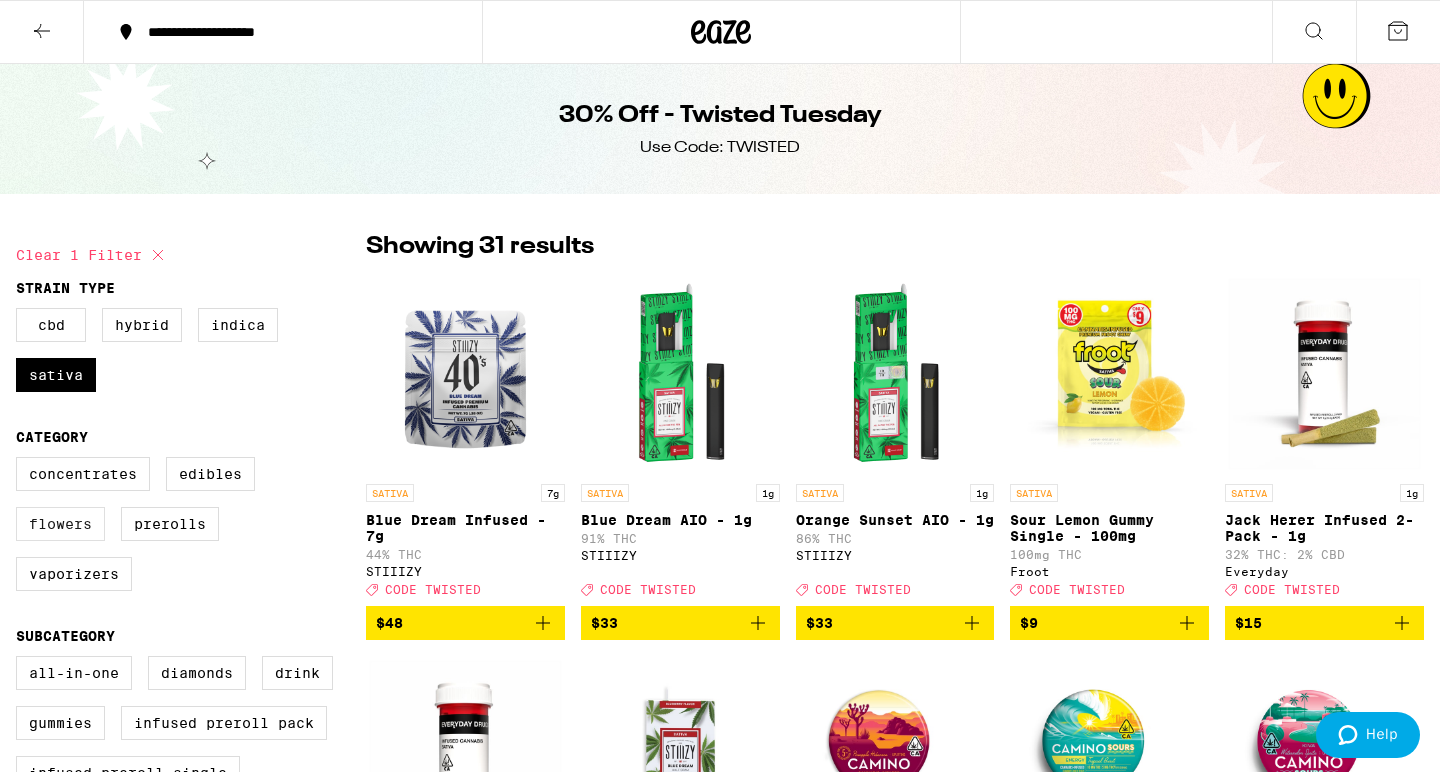 click on "Flowers" at bounding box center (60, 524) 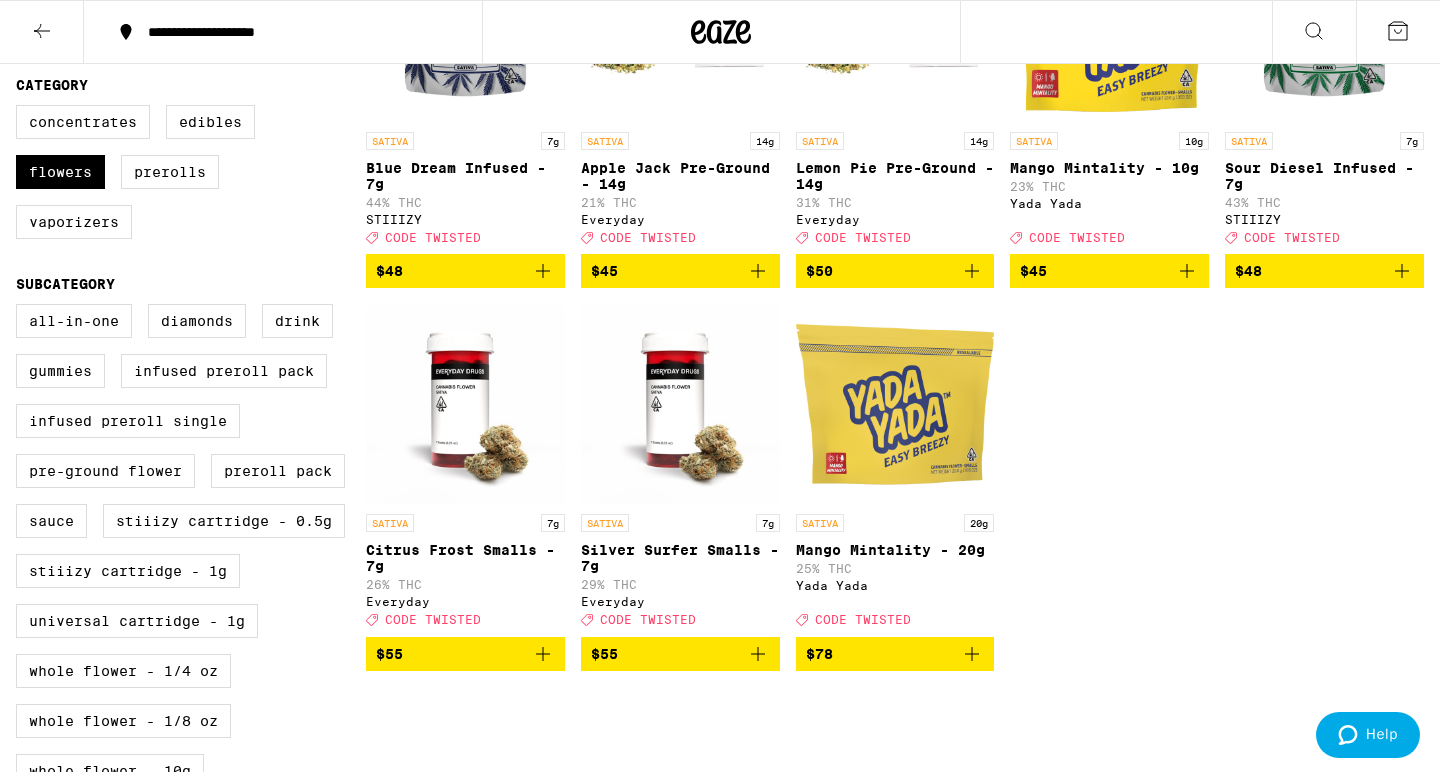 scroll, scrollTop: 377, scrollLeft: 0, axis: vertical 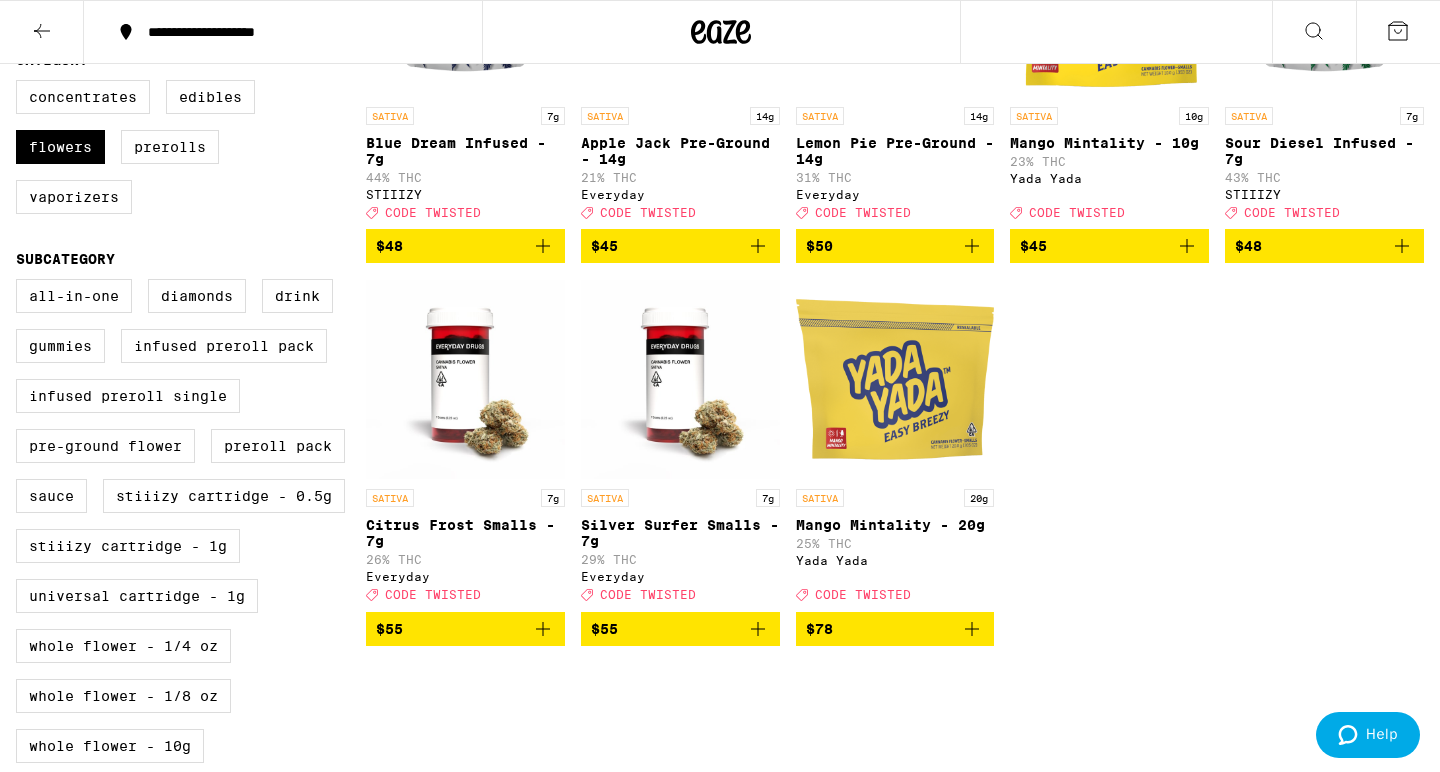 click at bounding box center [465, 379] 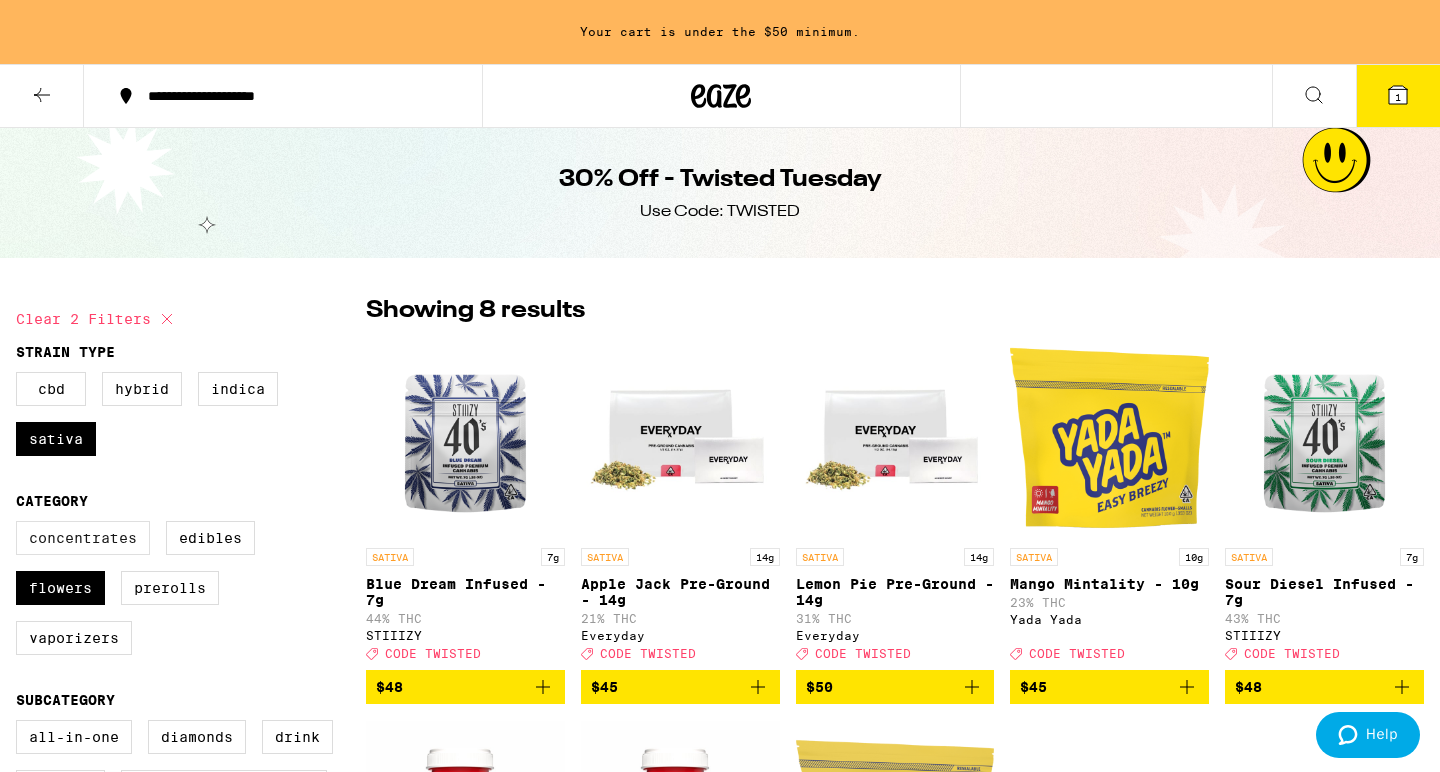 scroll, scrollTop: 0, scrollLeft: 0, axis: both 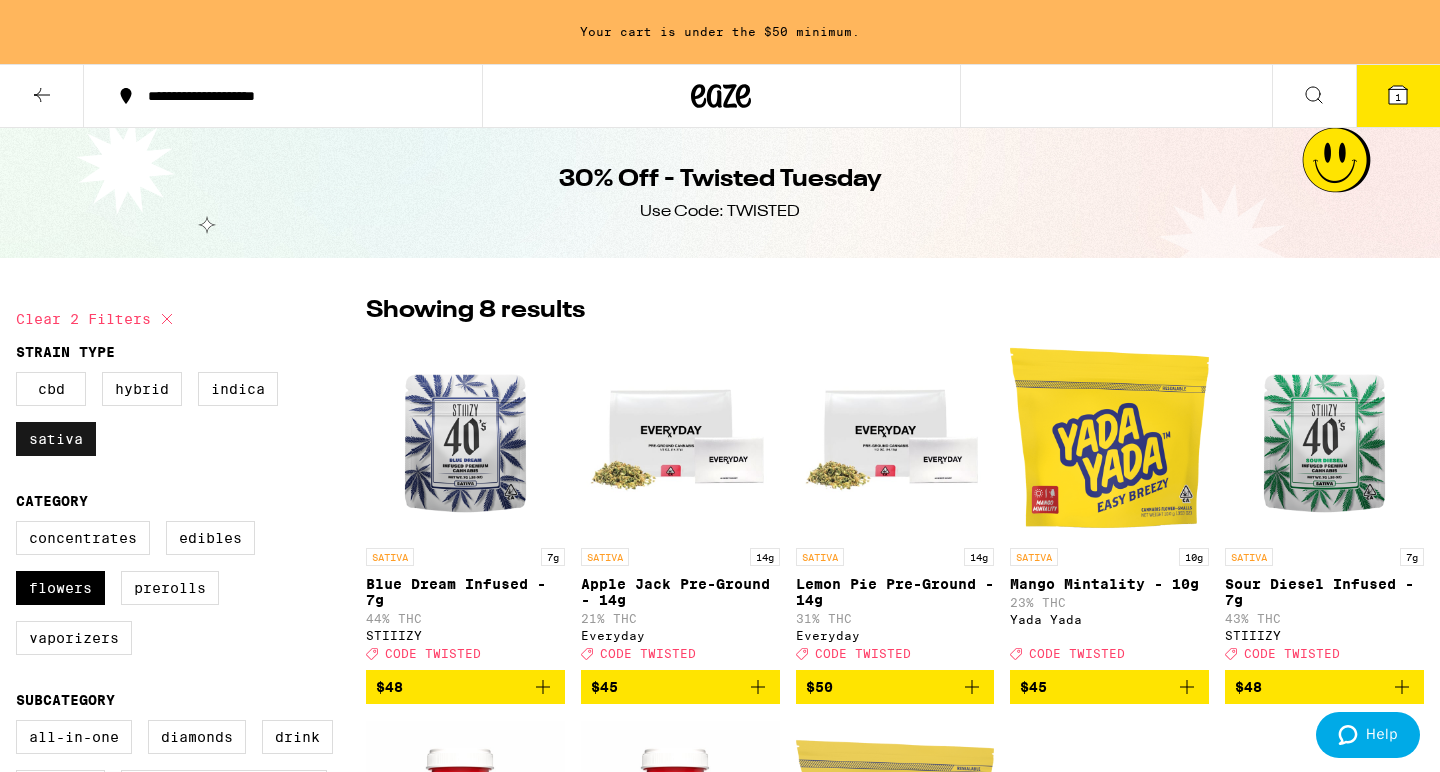 click on "Sativa" at bounding box center [56, 439] 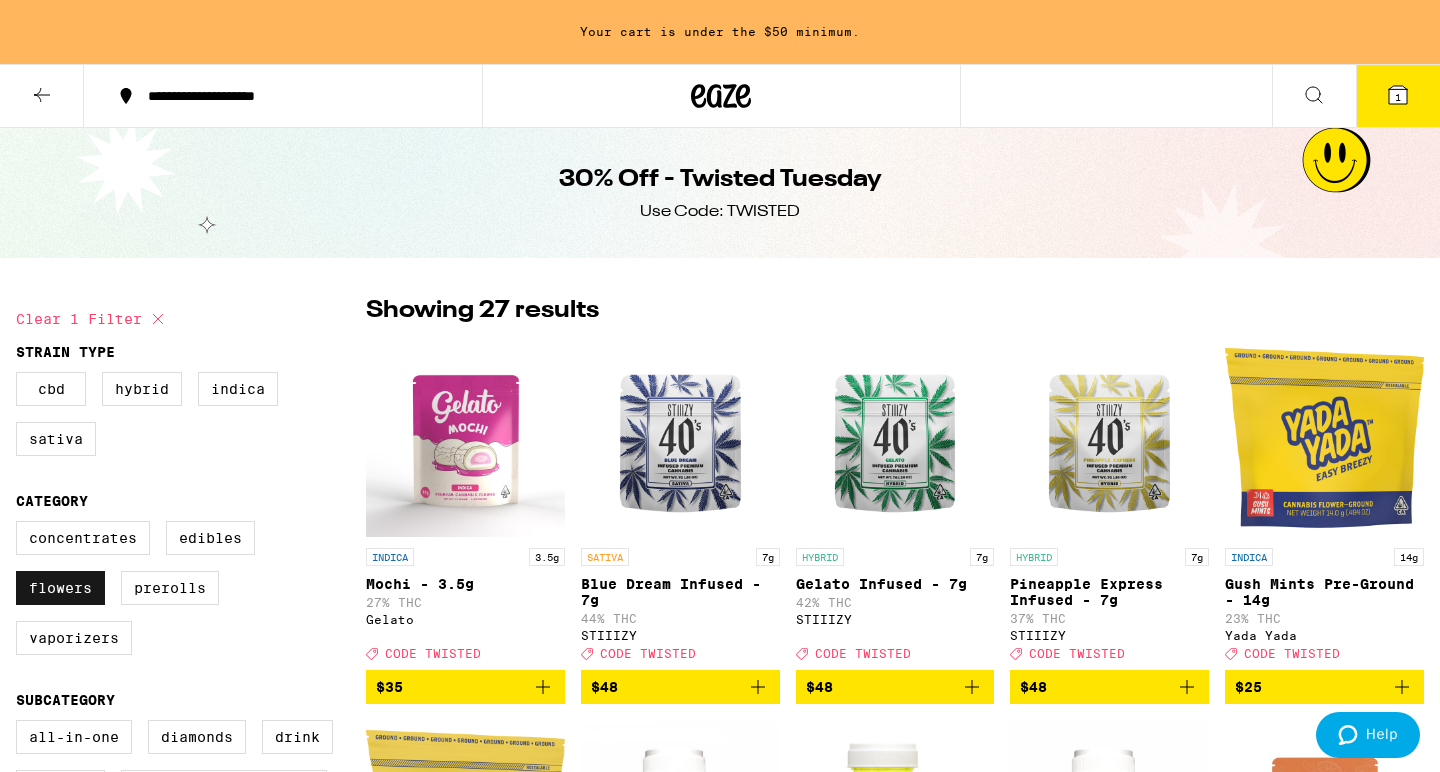 click on "Flowers" at bounding box center [60, 588] 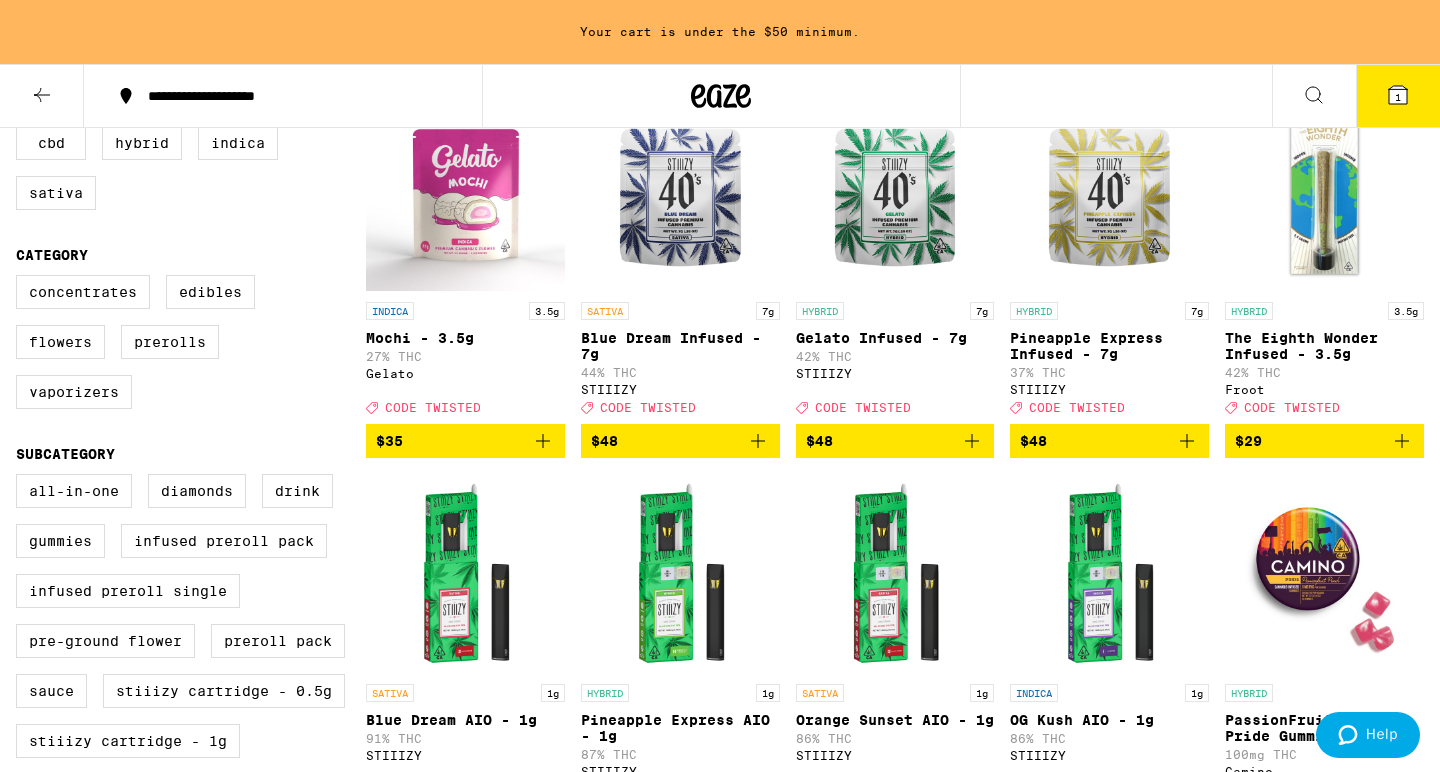 scroll, scrollTop: 169, scrollLeft: 0, axis: vertical 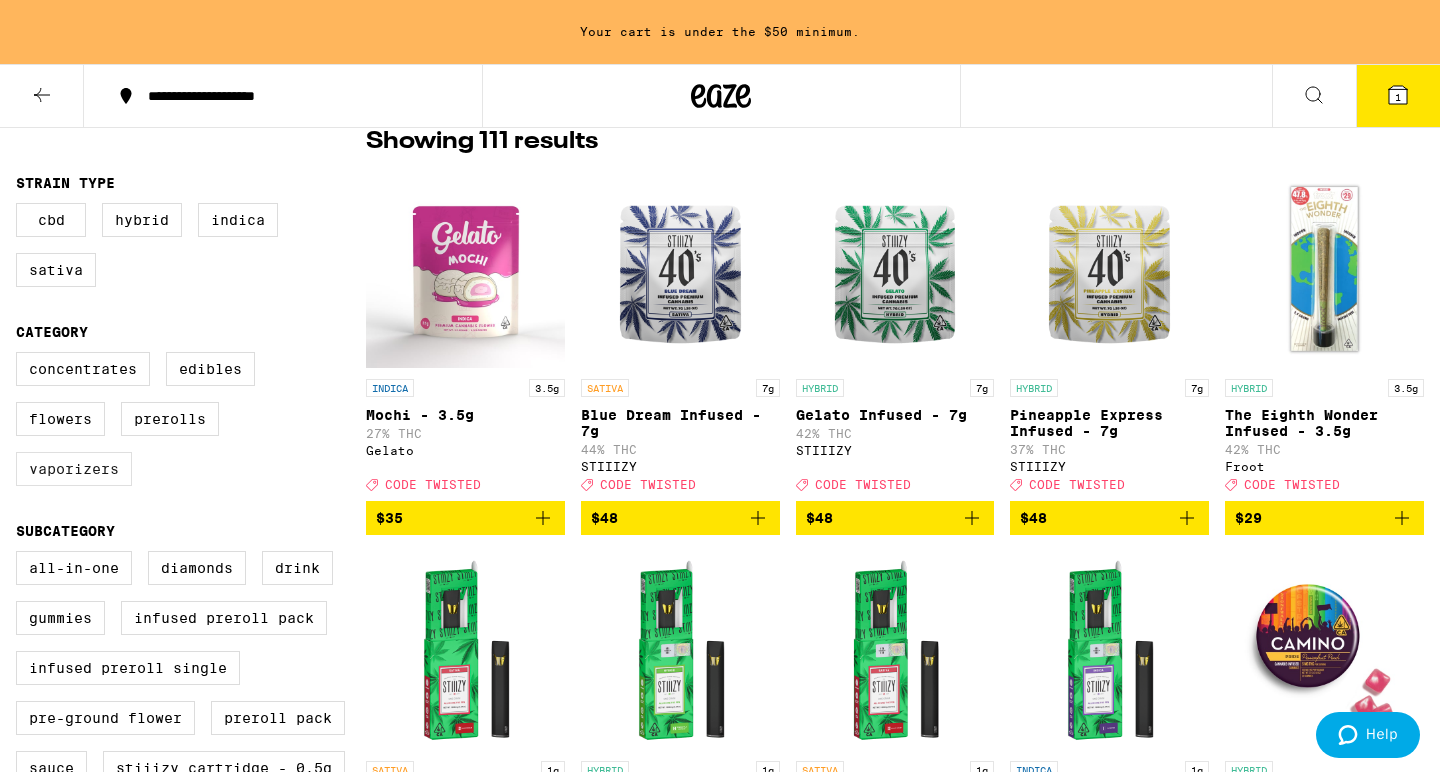 click on "Vaporizers" at bounding box center (74, 469) 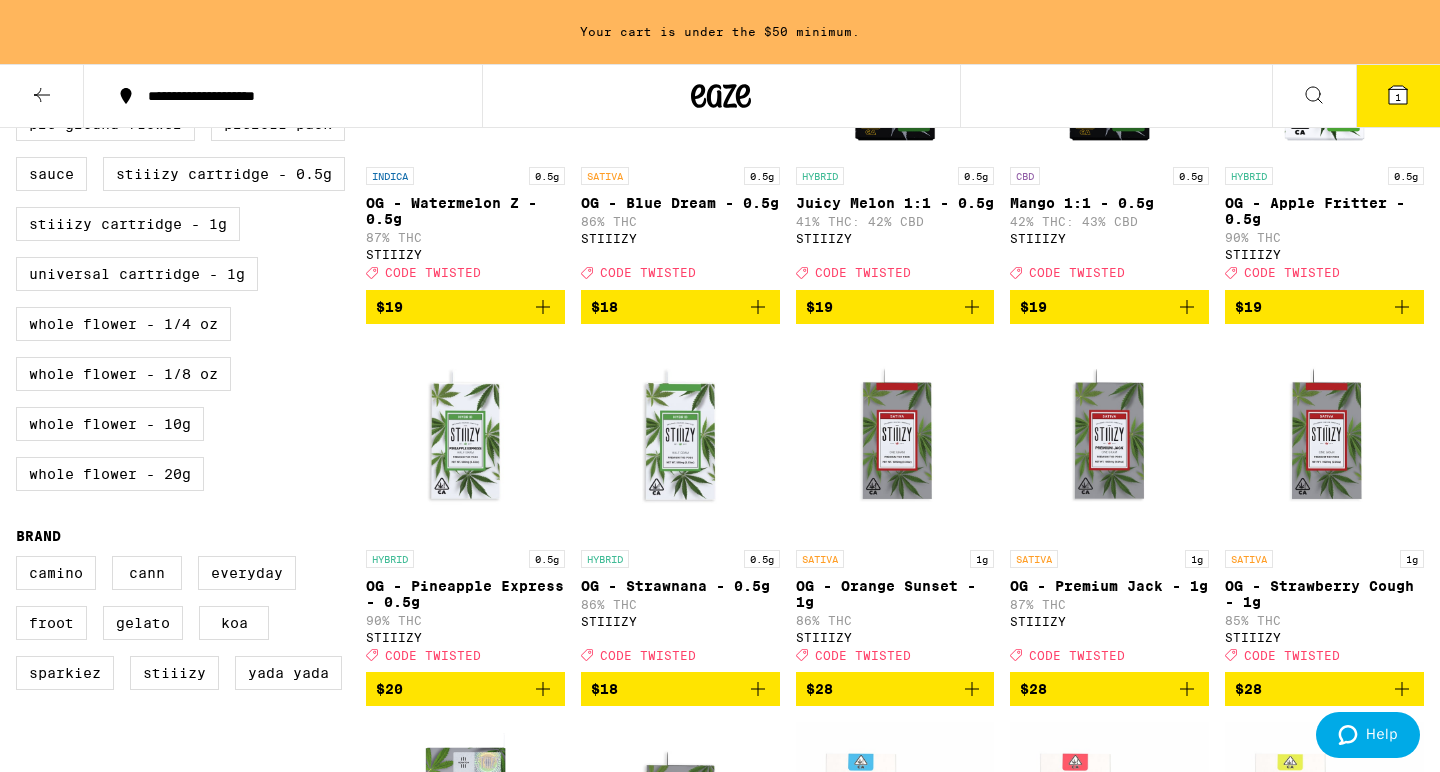 scroll, scrollTop: 214, scrollLeft: 0, axis: vertical 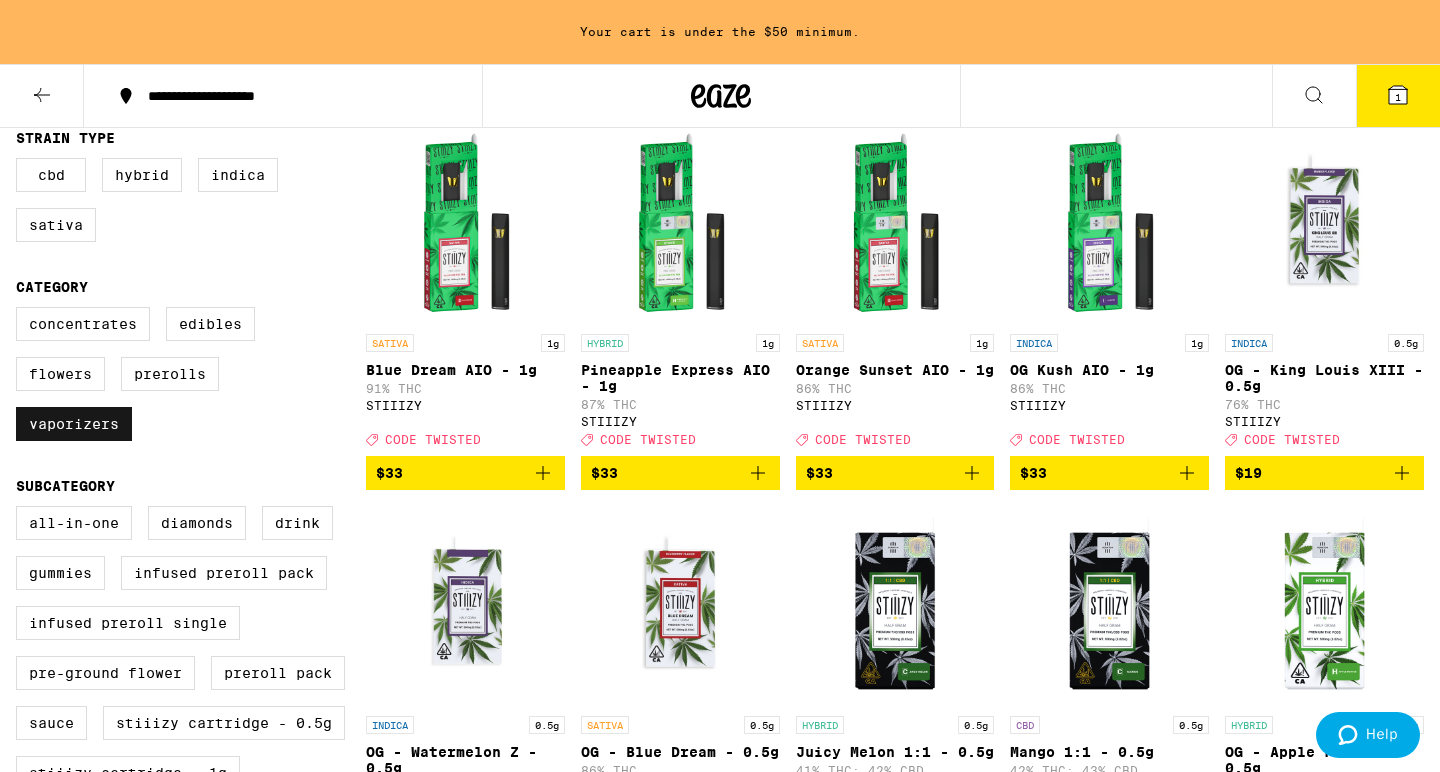 click on "Vaporizers" at bounding box center (74, 424) 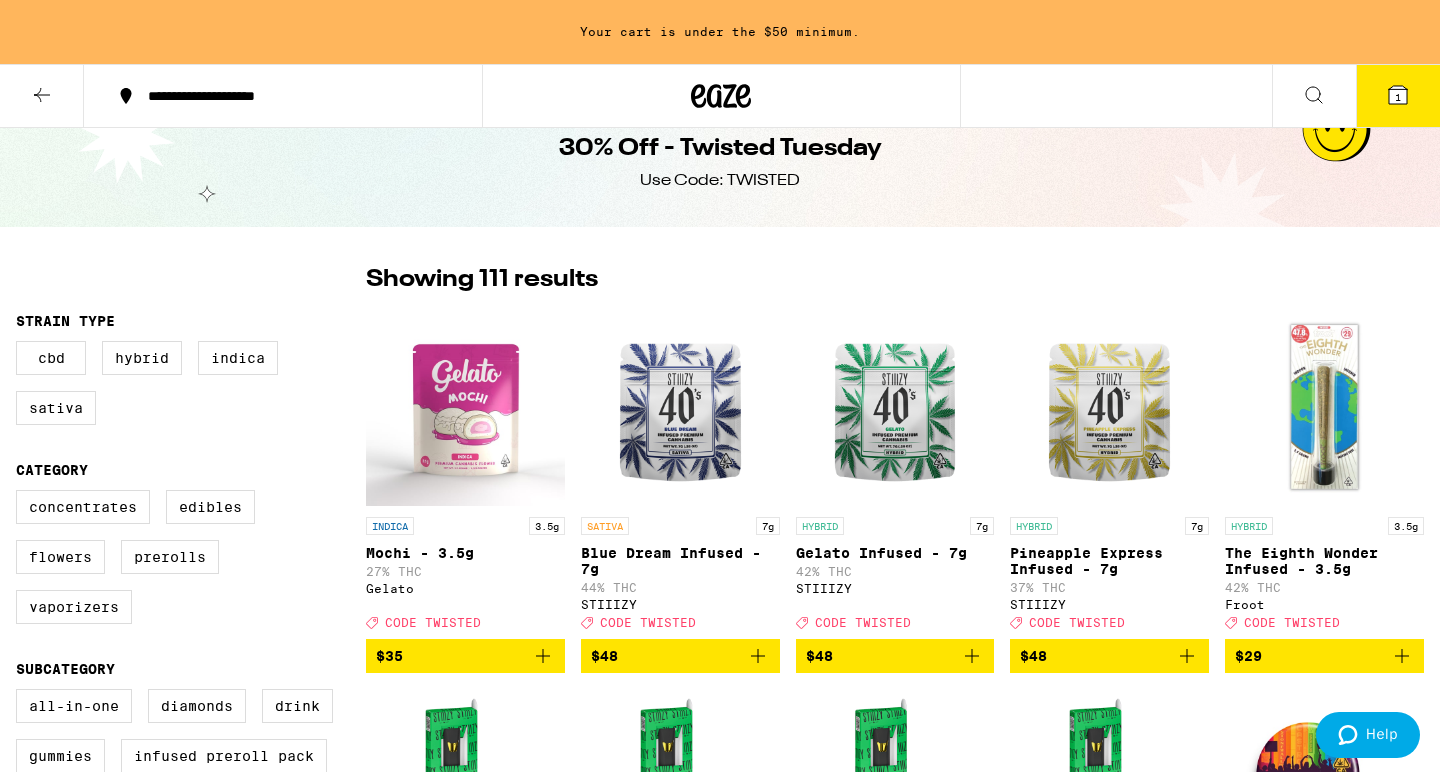 scroll, scrollTop: 63, scrollLeft: 0, axis: vertical 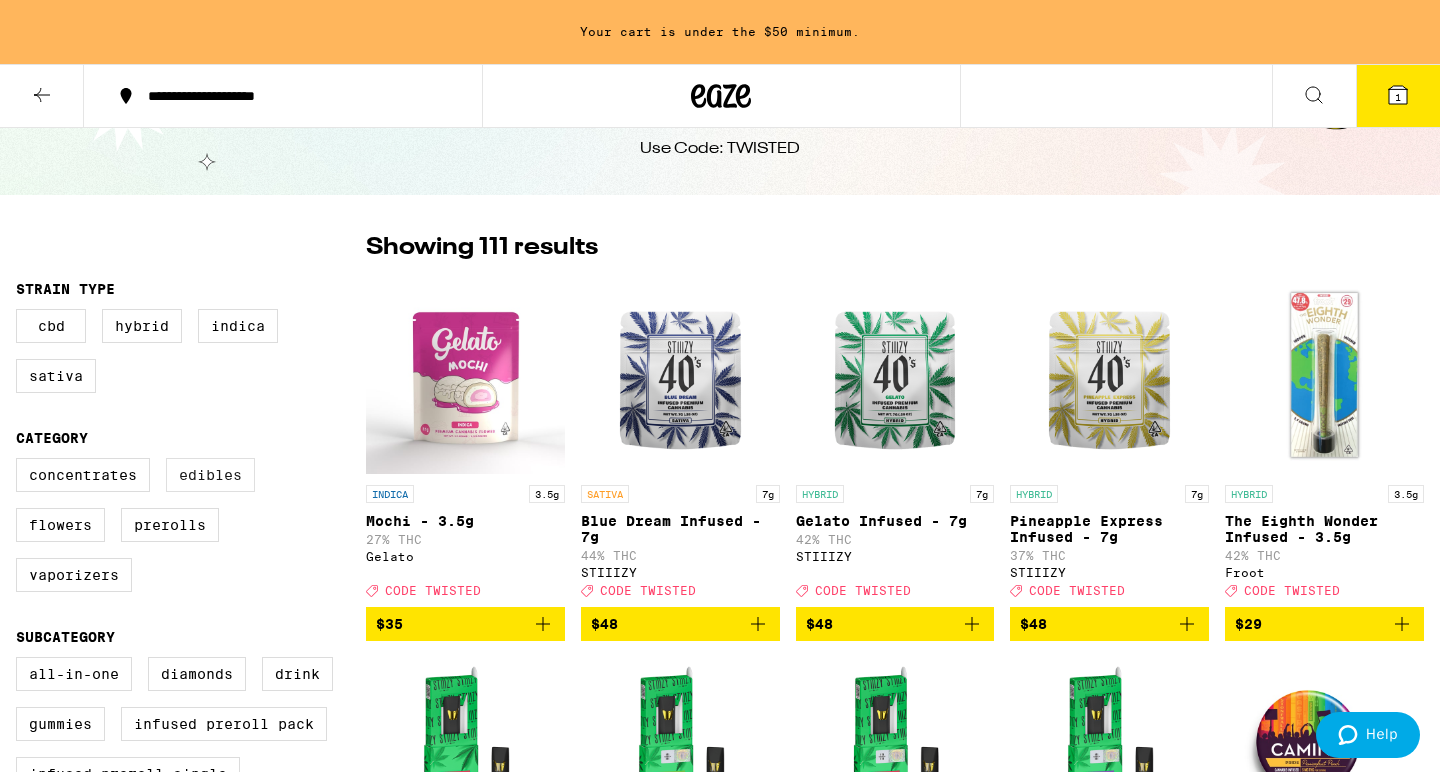 click on "Edibles" at bounding box center [210, 475] 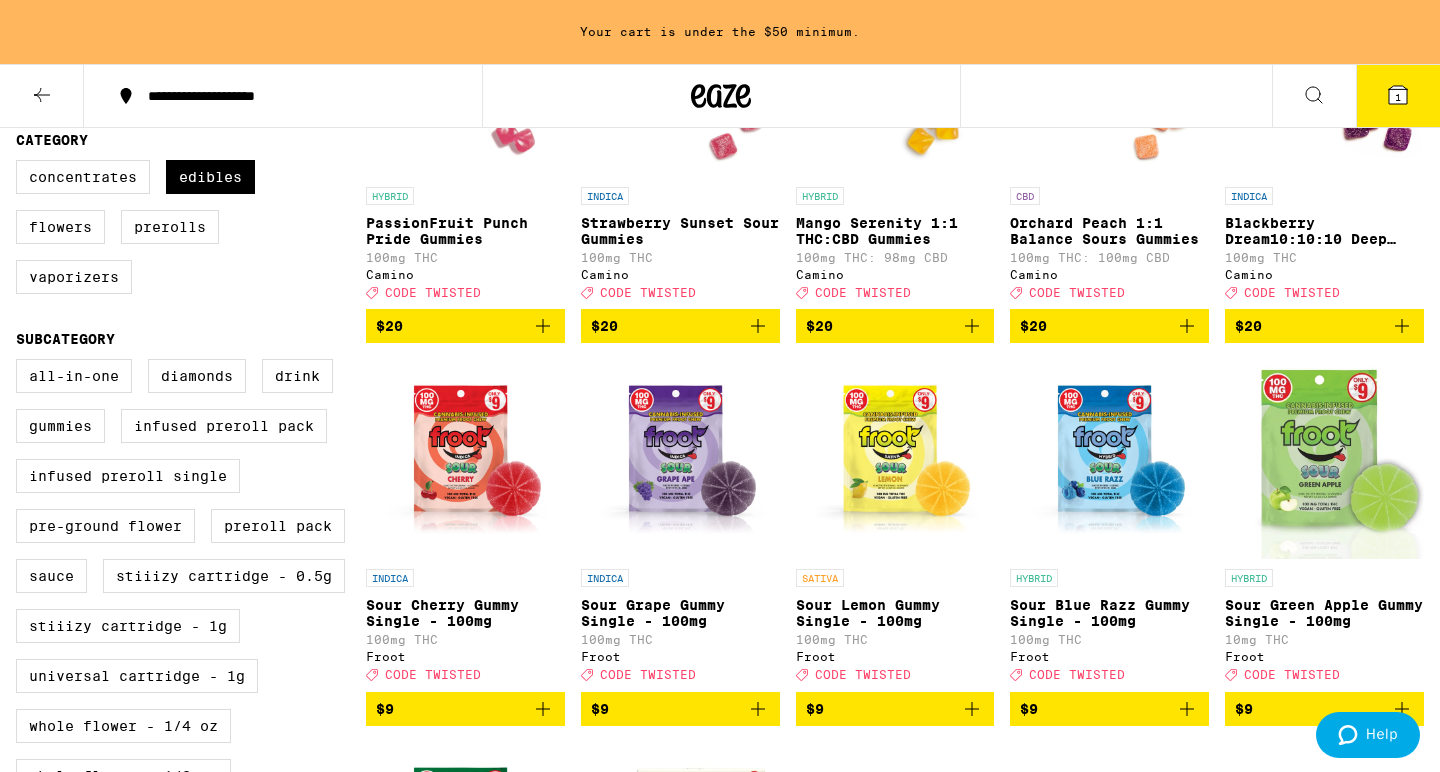 scroll, scrollTop: 362, scrollLeft: 0, axis: vertical 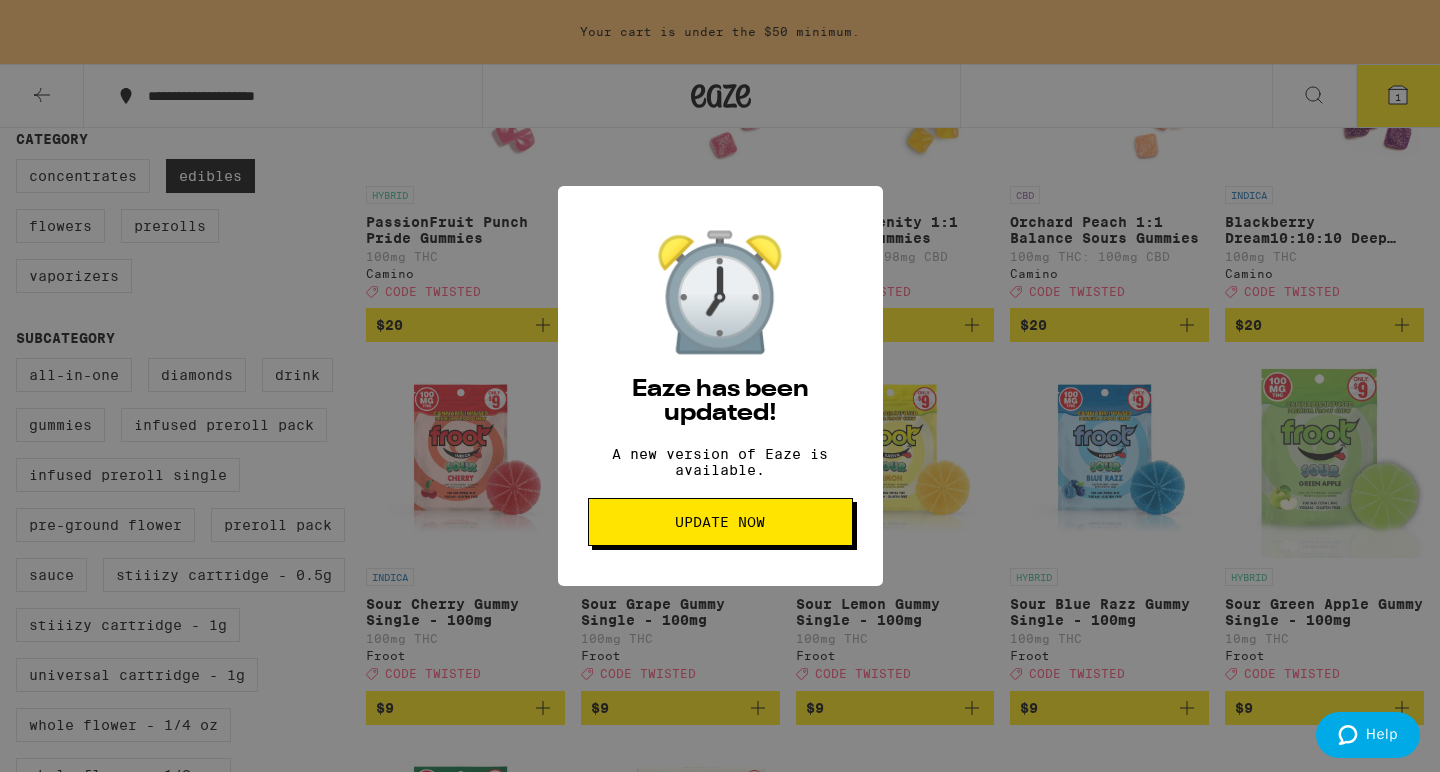 click on "Update Now" at bounding box center (720, 522) 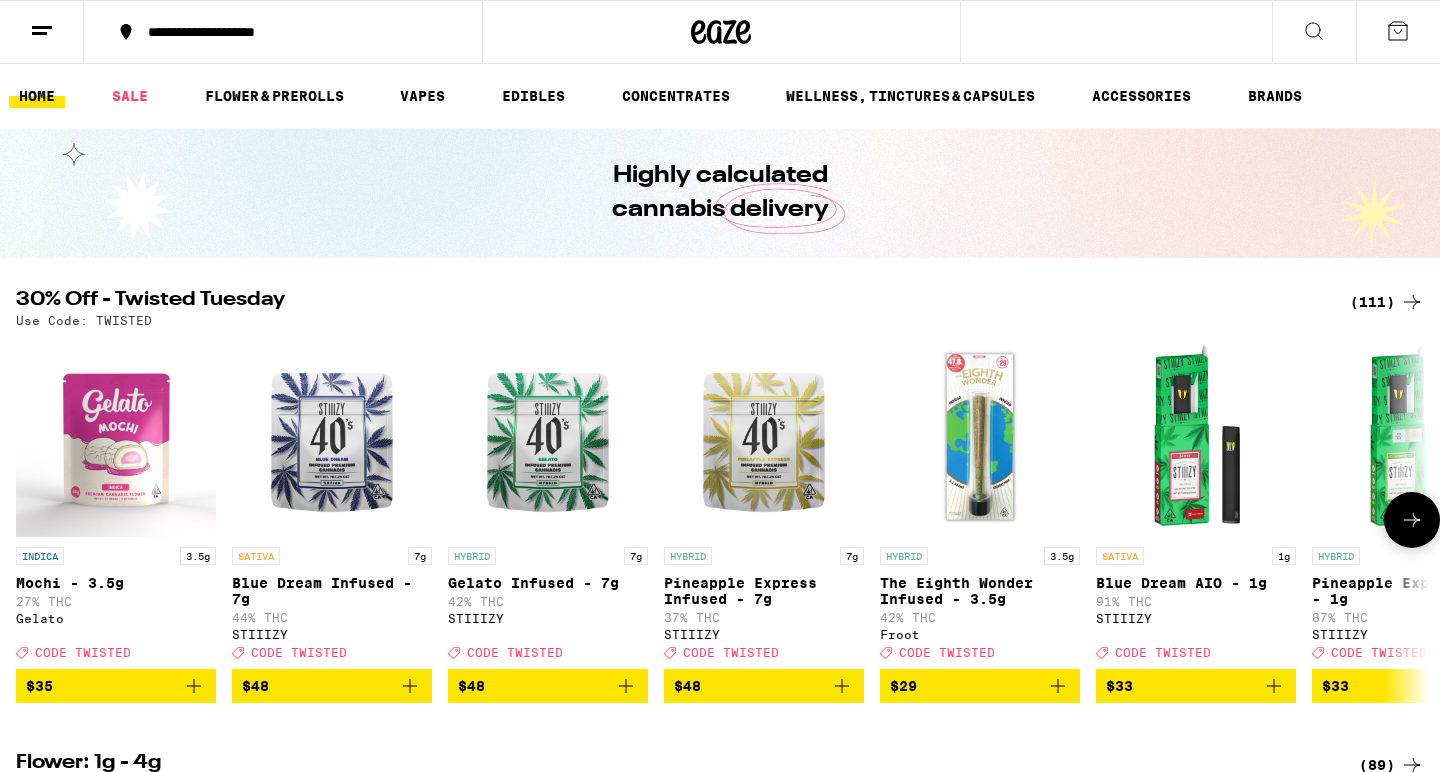 scroll, scrollTop: 0, scrollLeft: 0, axis: both 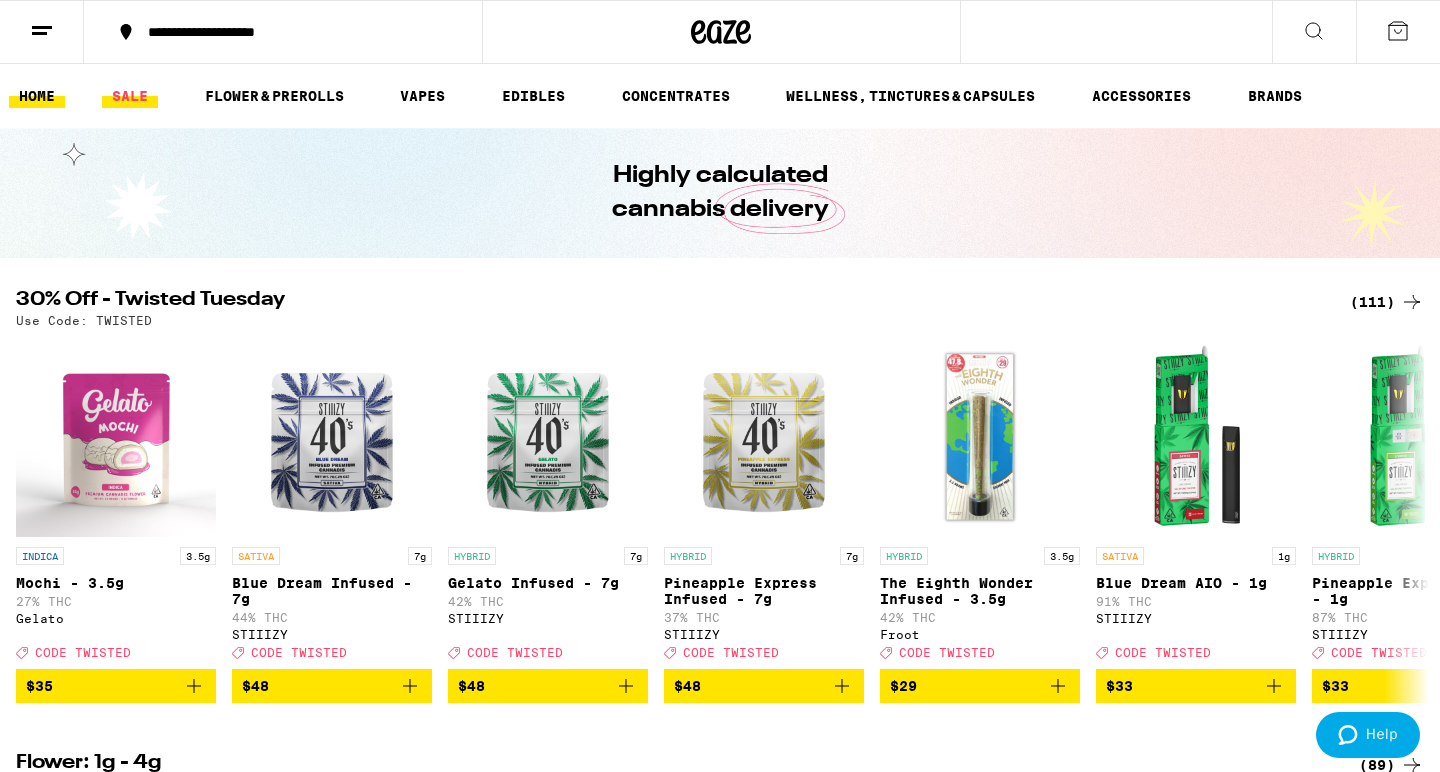 click on "SALE" at bounding box center [130, 96] 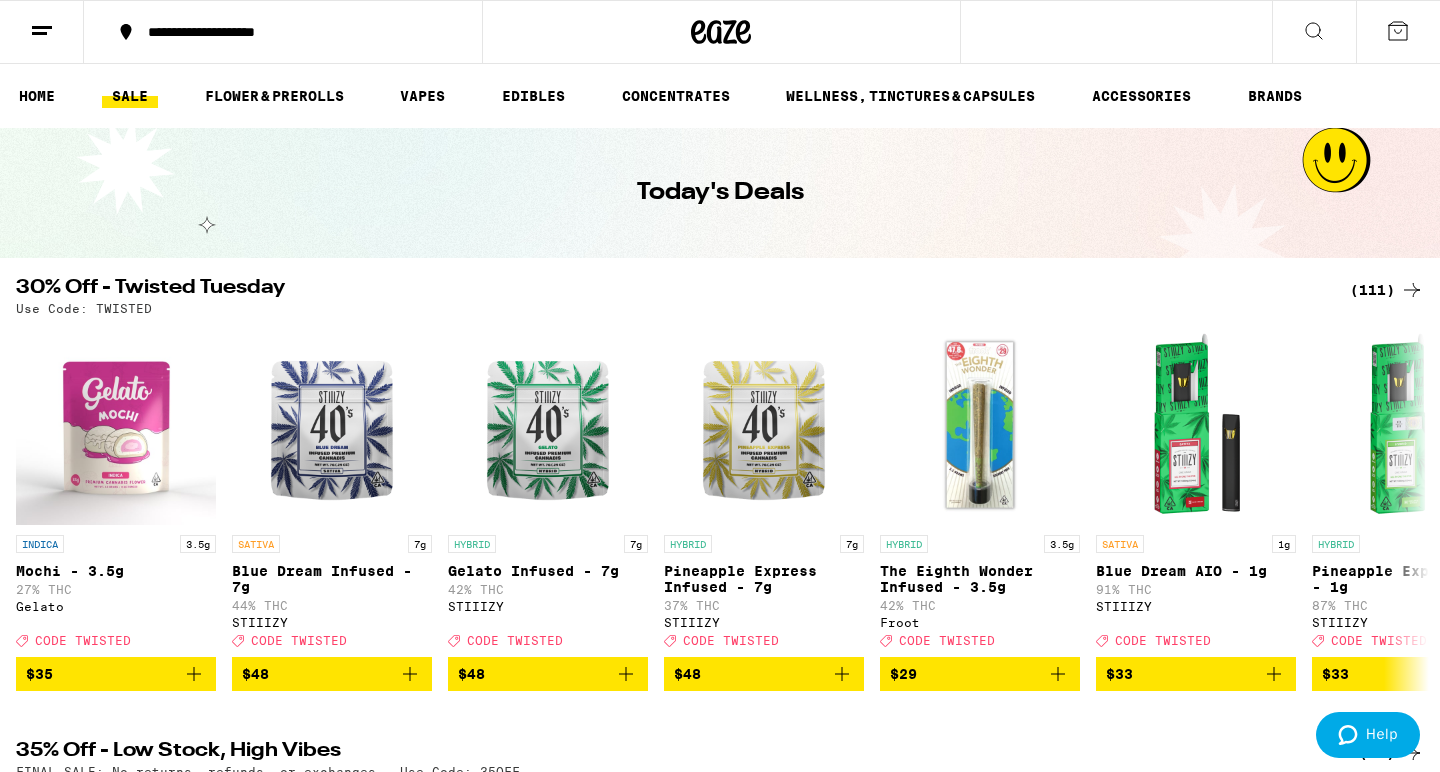 scroll, scrollTop: 0, scrollLeft: 0, axis: both 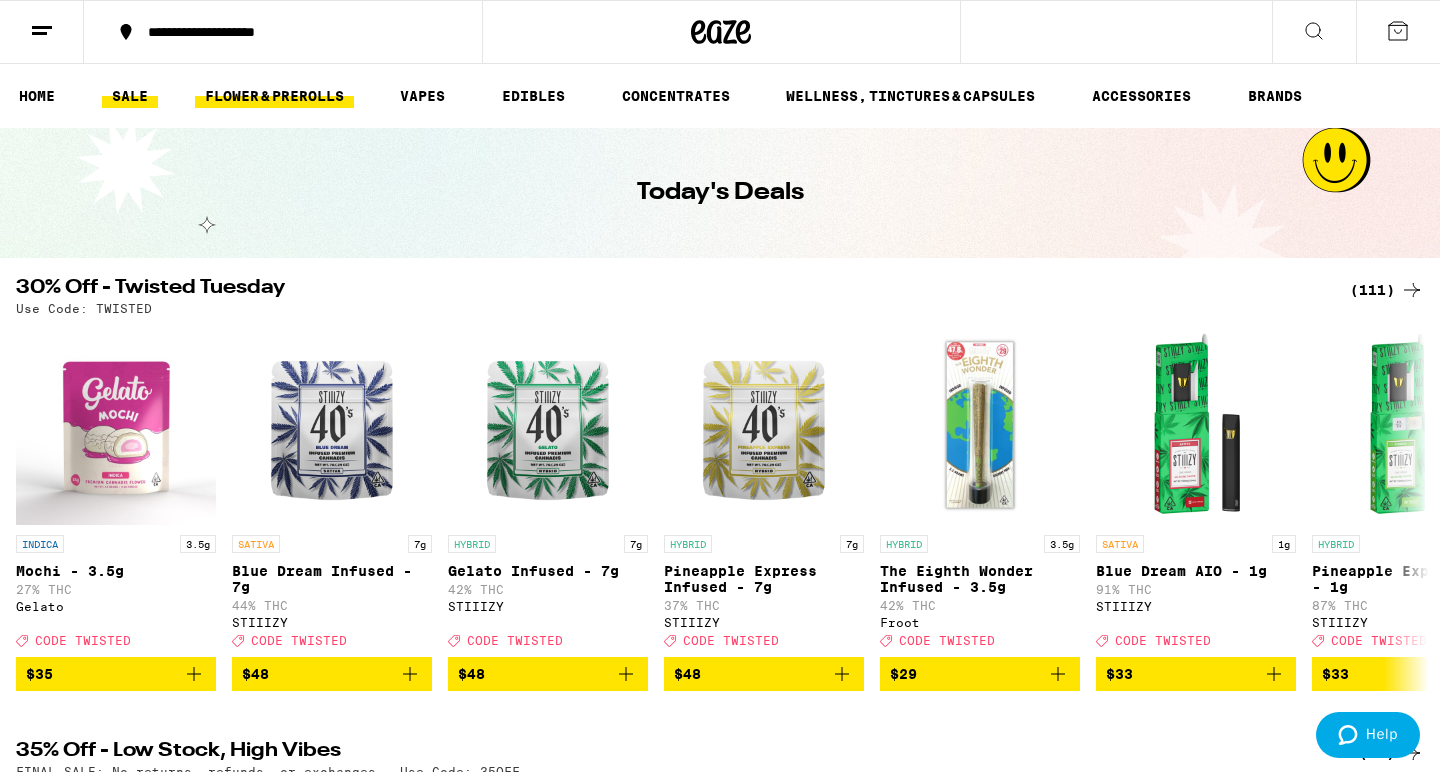 click on "FLOWER & PREROLLS" at bounding box center (274, 96) 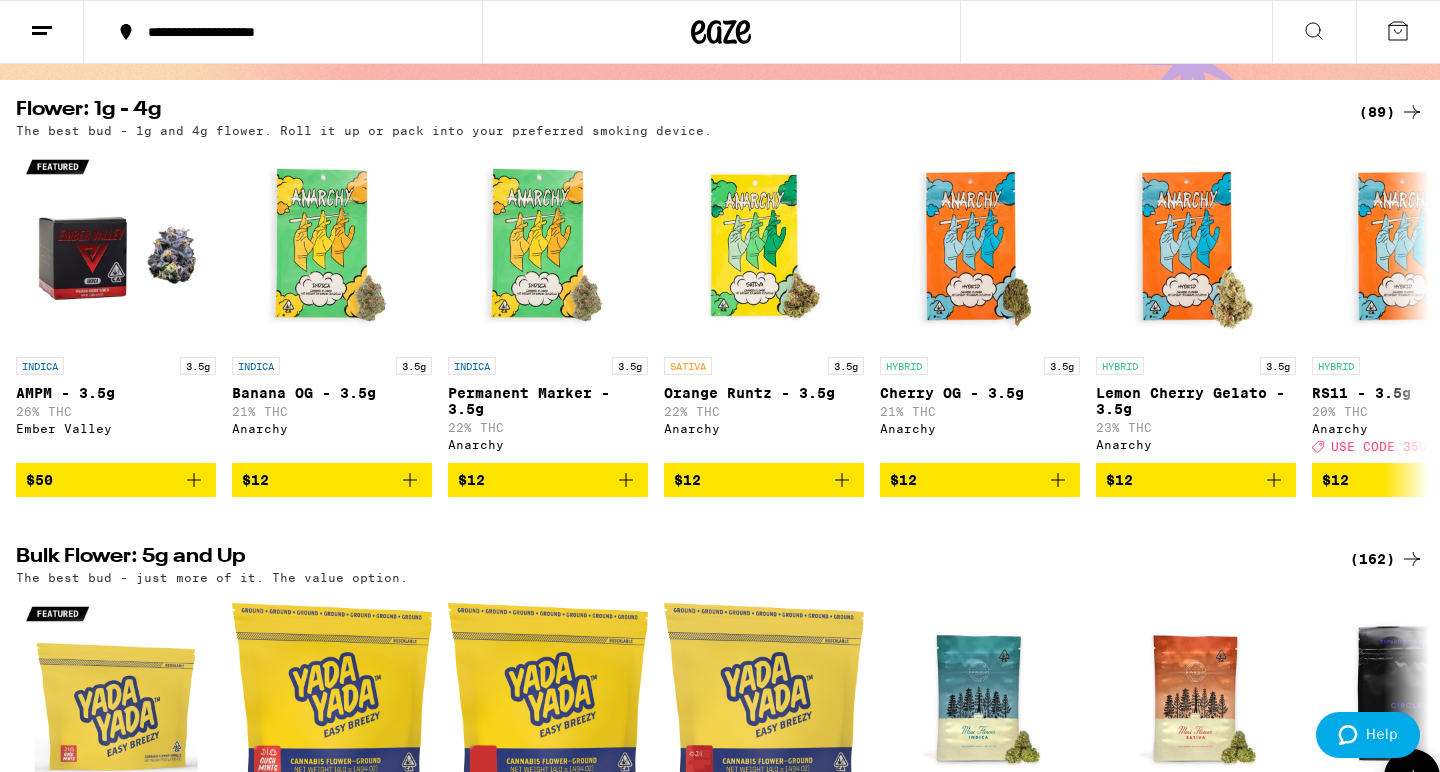 scroll, scrollTop: 74, scrollLeft: 0, axis: vertical 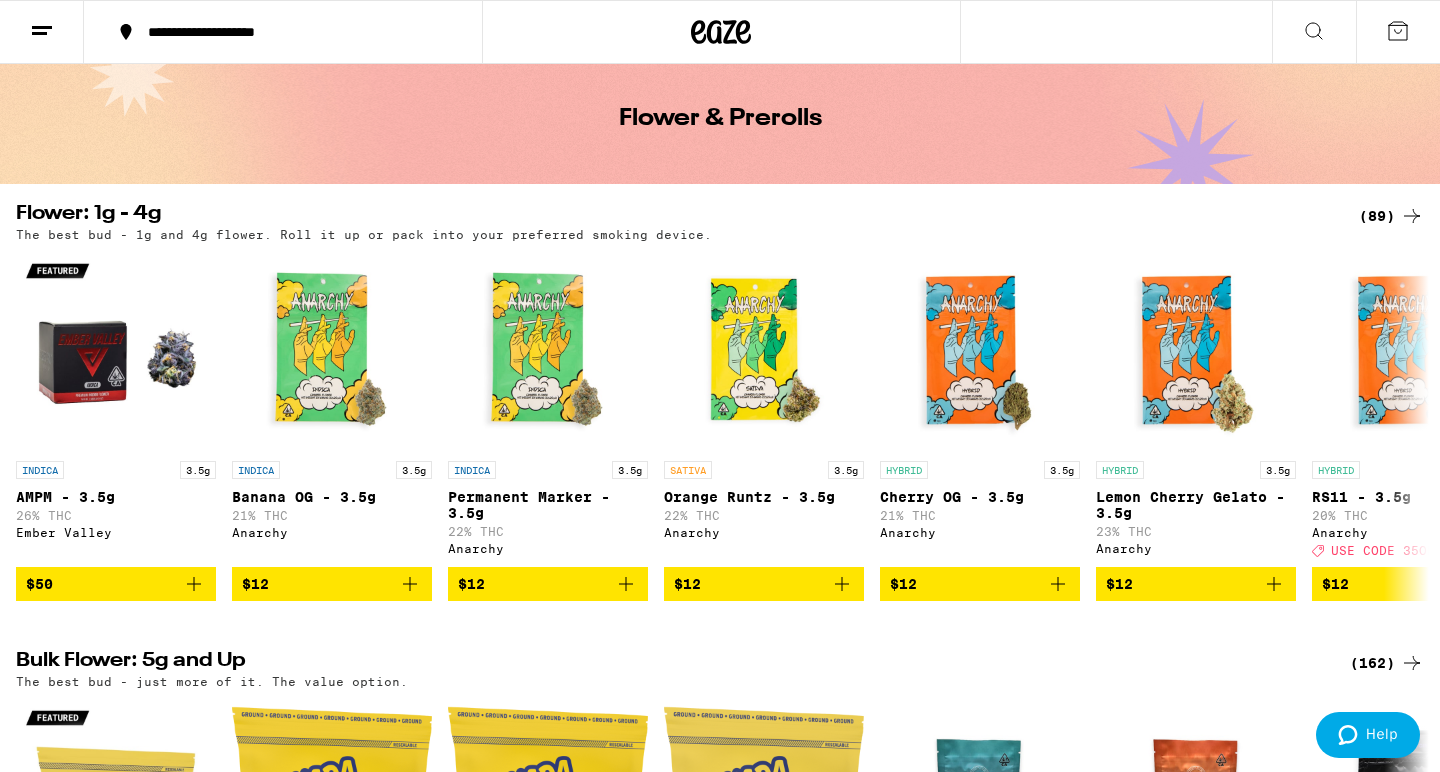 click on "(89)" at bounding box center (1391, 216) 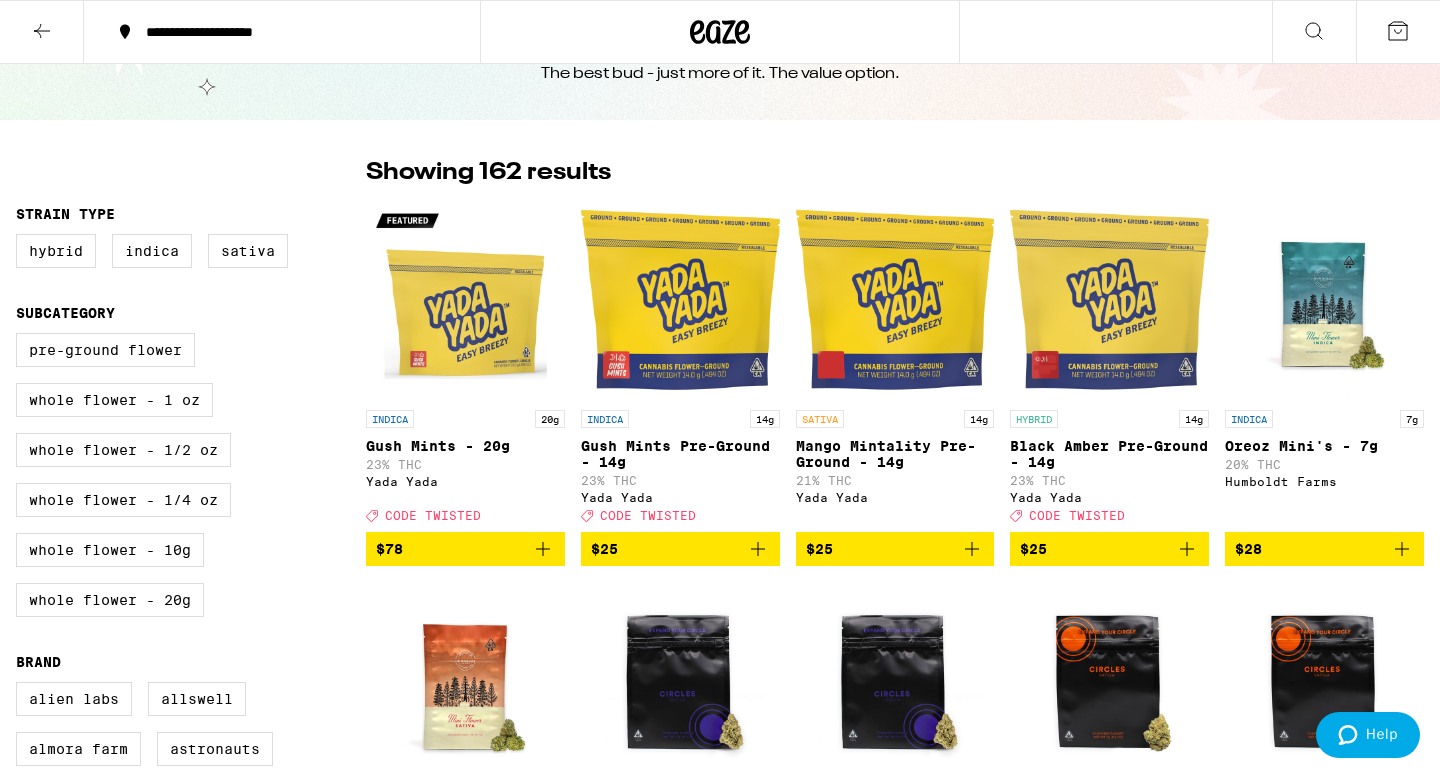 scroll, scrollTop: 0, scrollLeft: 0, axis: both 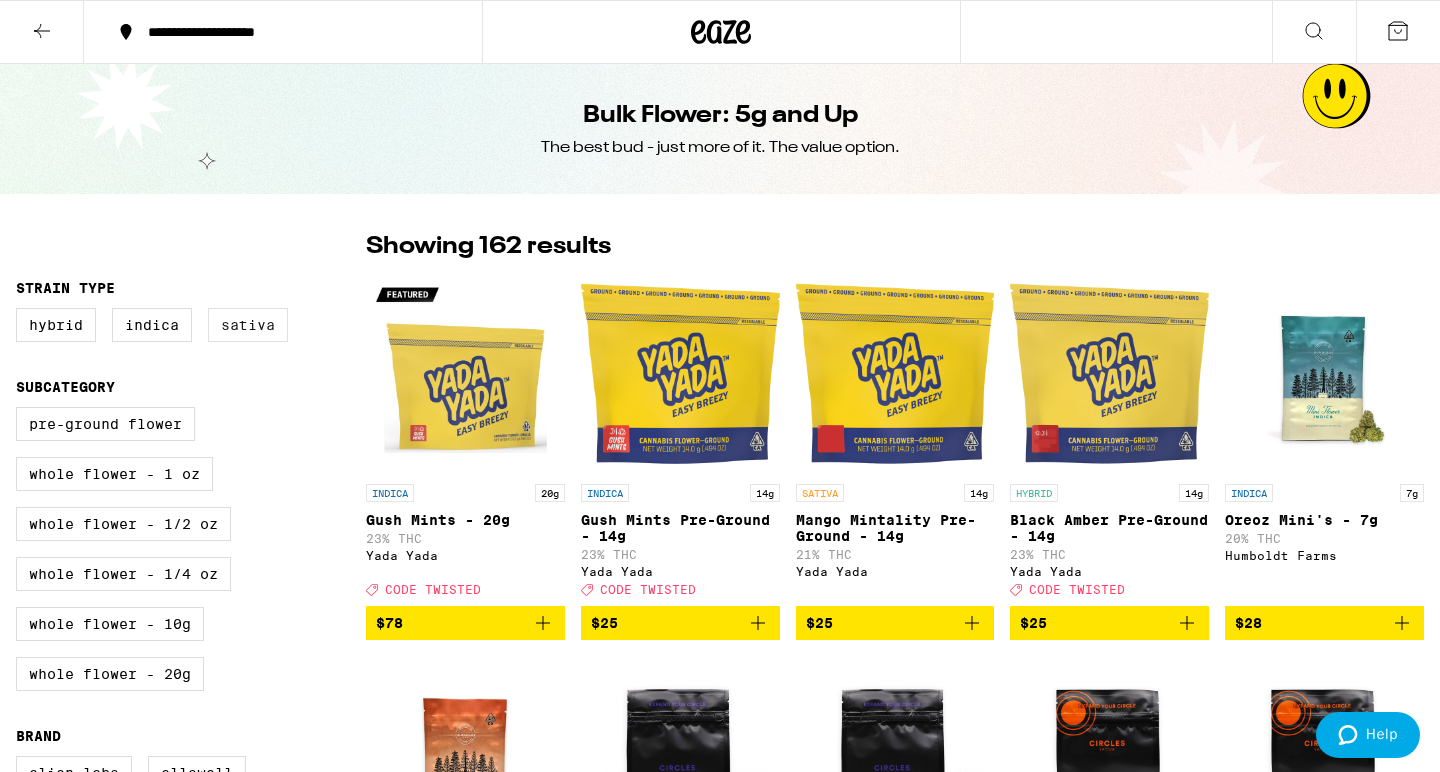click on "Sativa" at bounding box center [248, 325] 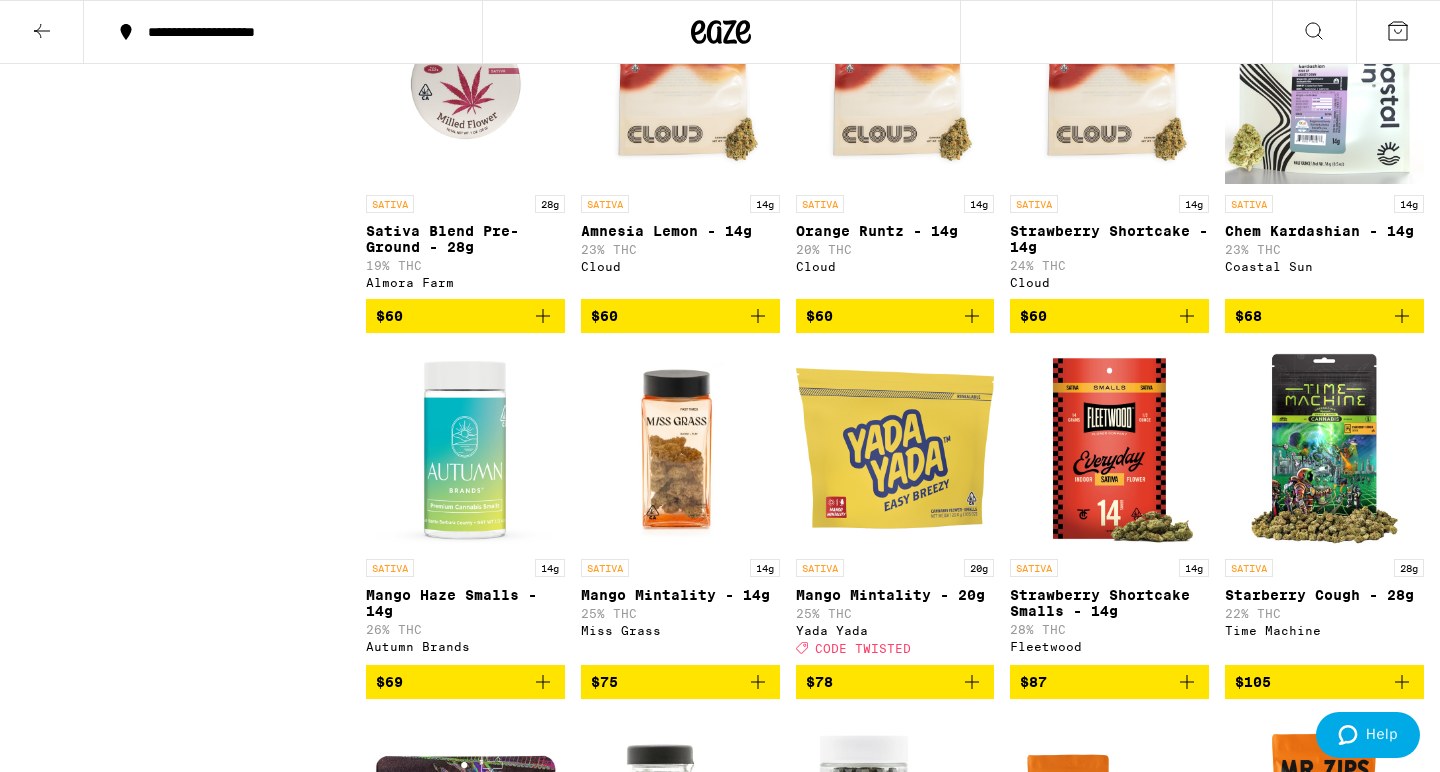 scroll, scrollTop: 1433, scrollLeft: 0, axis: vertical 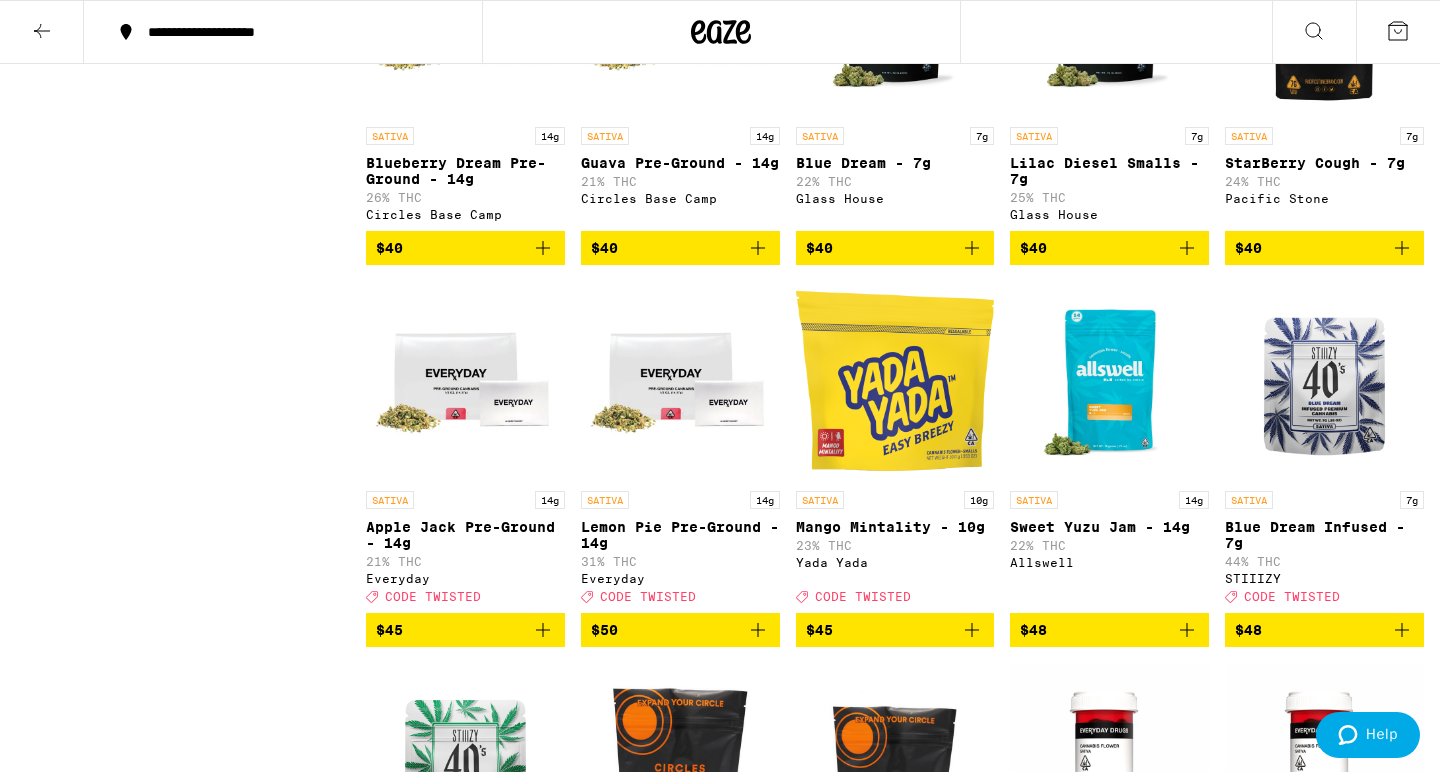 click at bounding box center (1109, 381) 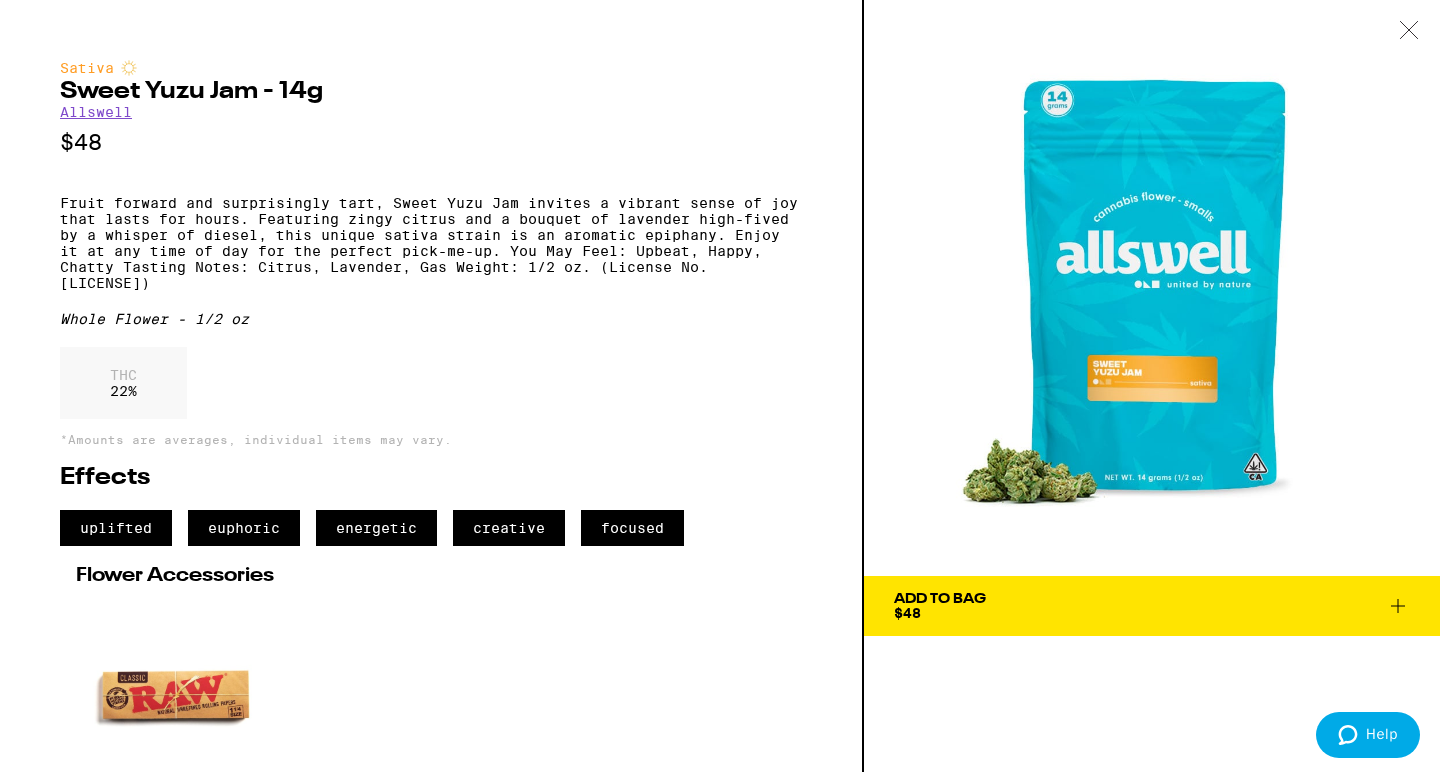 click on "Add To Bag" at bounding box center (940, 599) 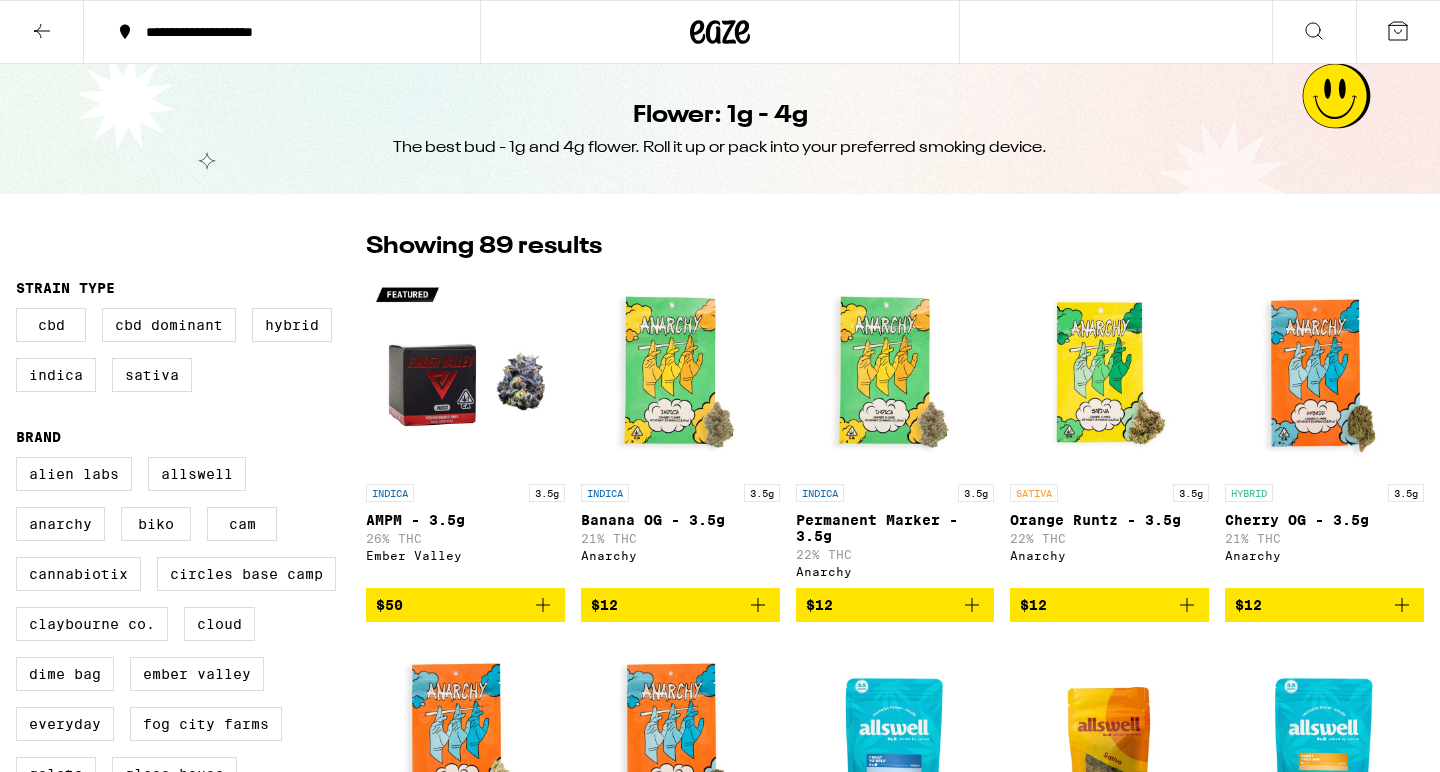 scroll, scrollTop: 0, scrollLeft: 0, axis: both 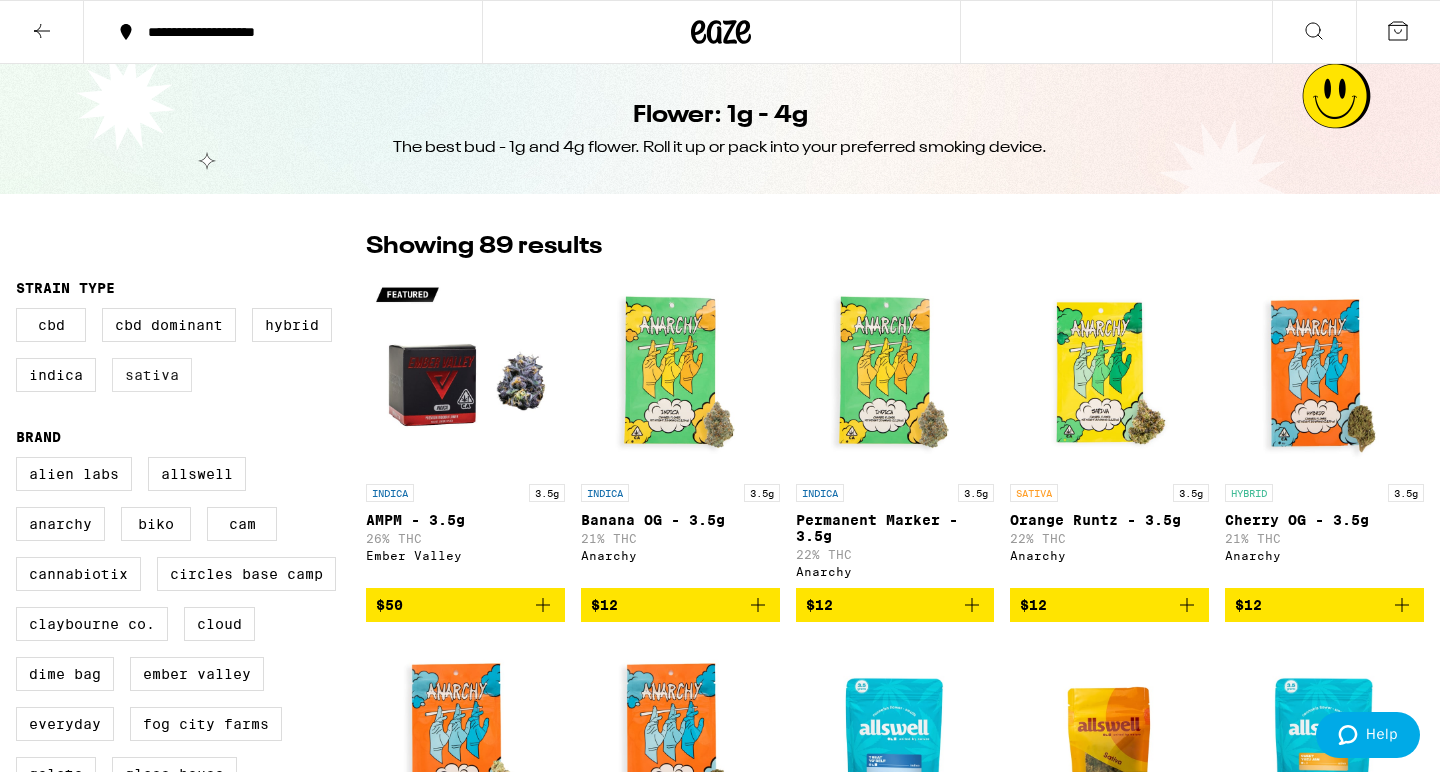click on "Sativa" at bounding box center [152, 375] 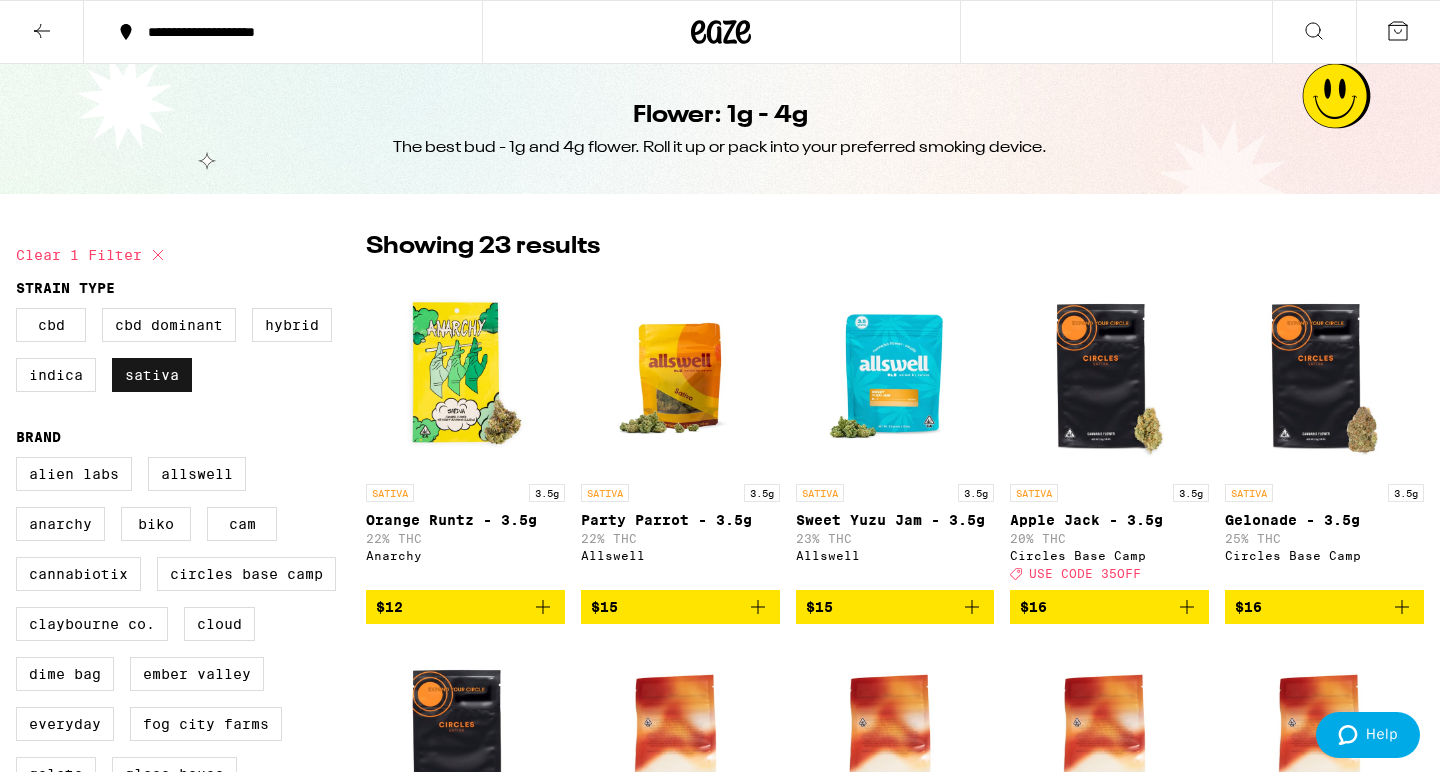 scroll, scrollTop: 0, scrollLeft: 0, axis: both 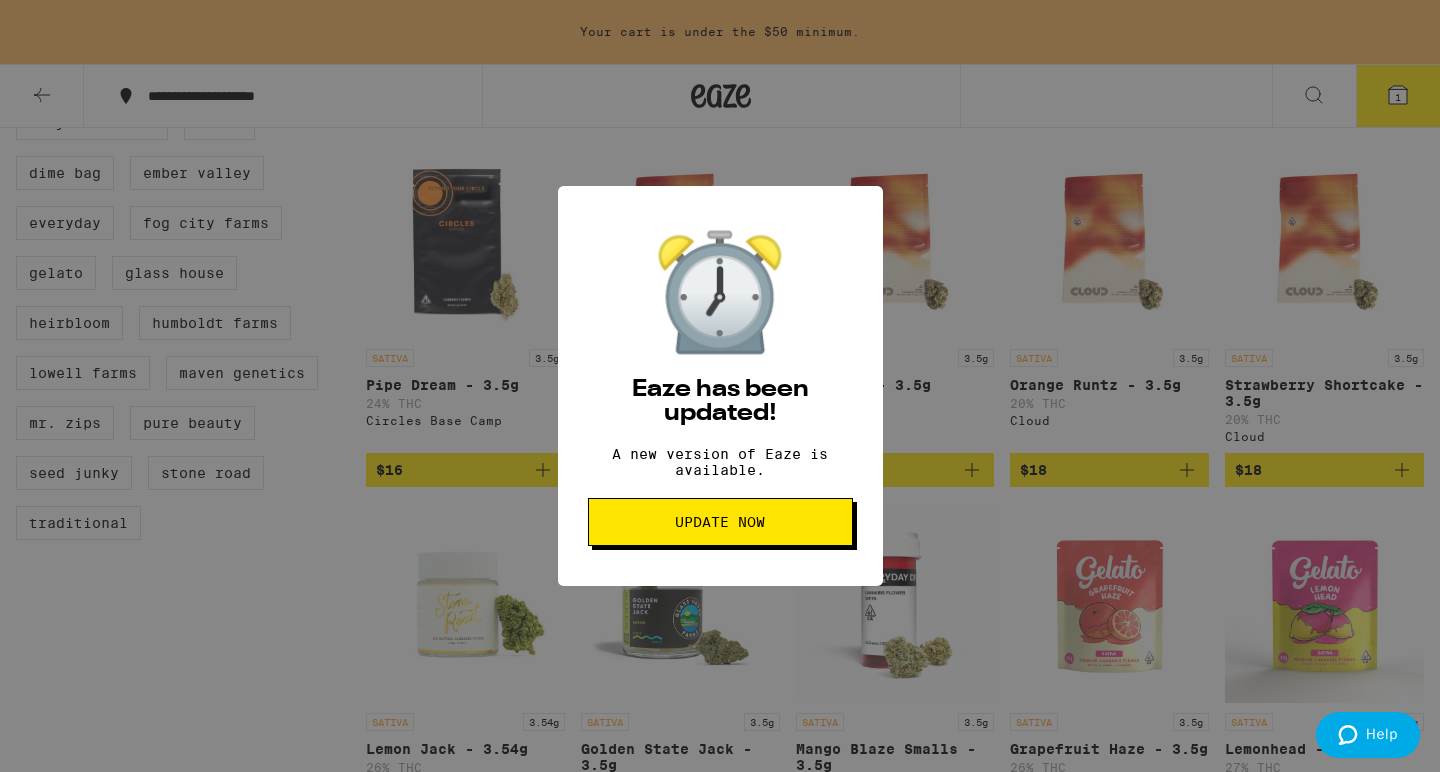 click on "⏰ Eaze has been updated! A new version of Eaze is available. Update Now" at bounding box center (720, 386) 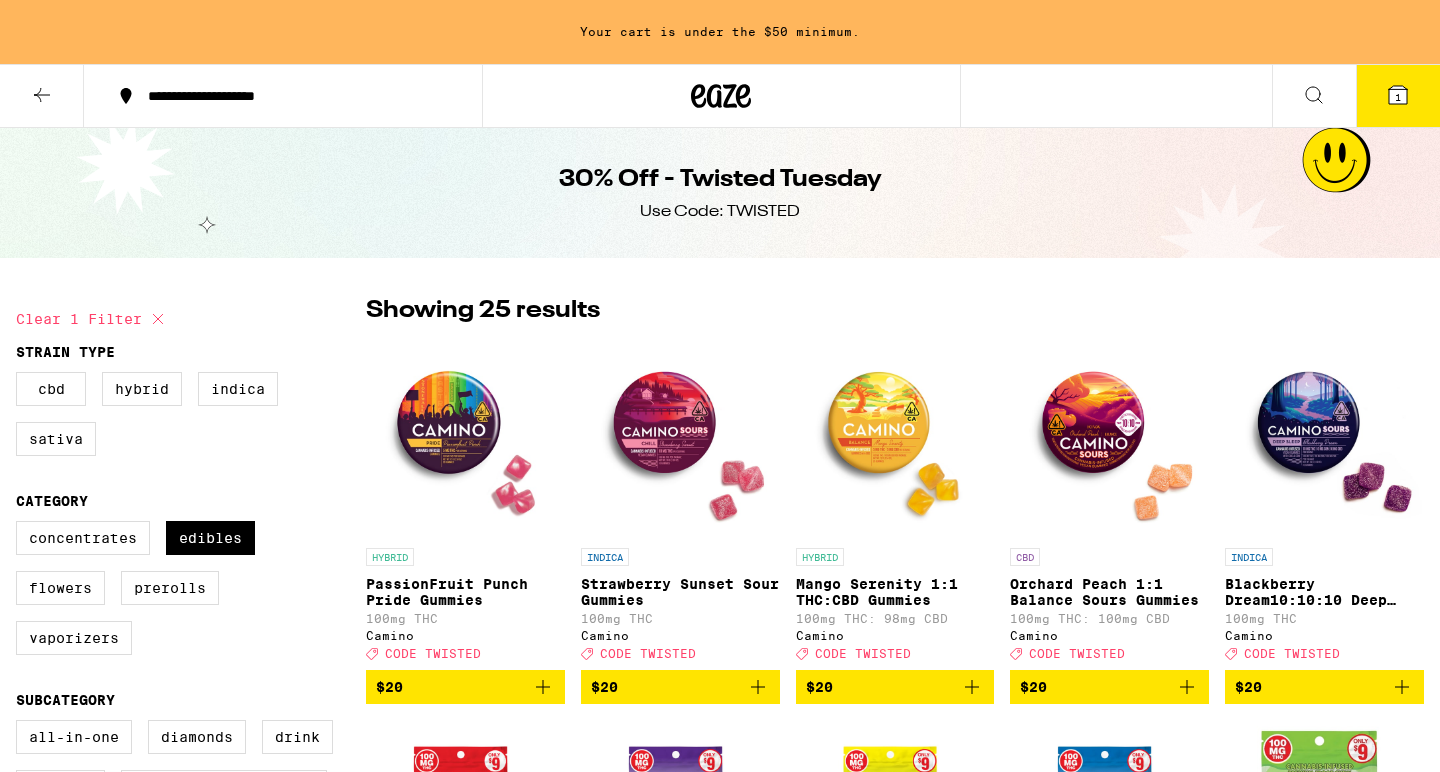 scroll, scrollTop: 0, scrollLeft: 0, axis: both 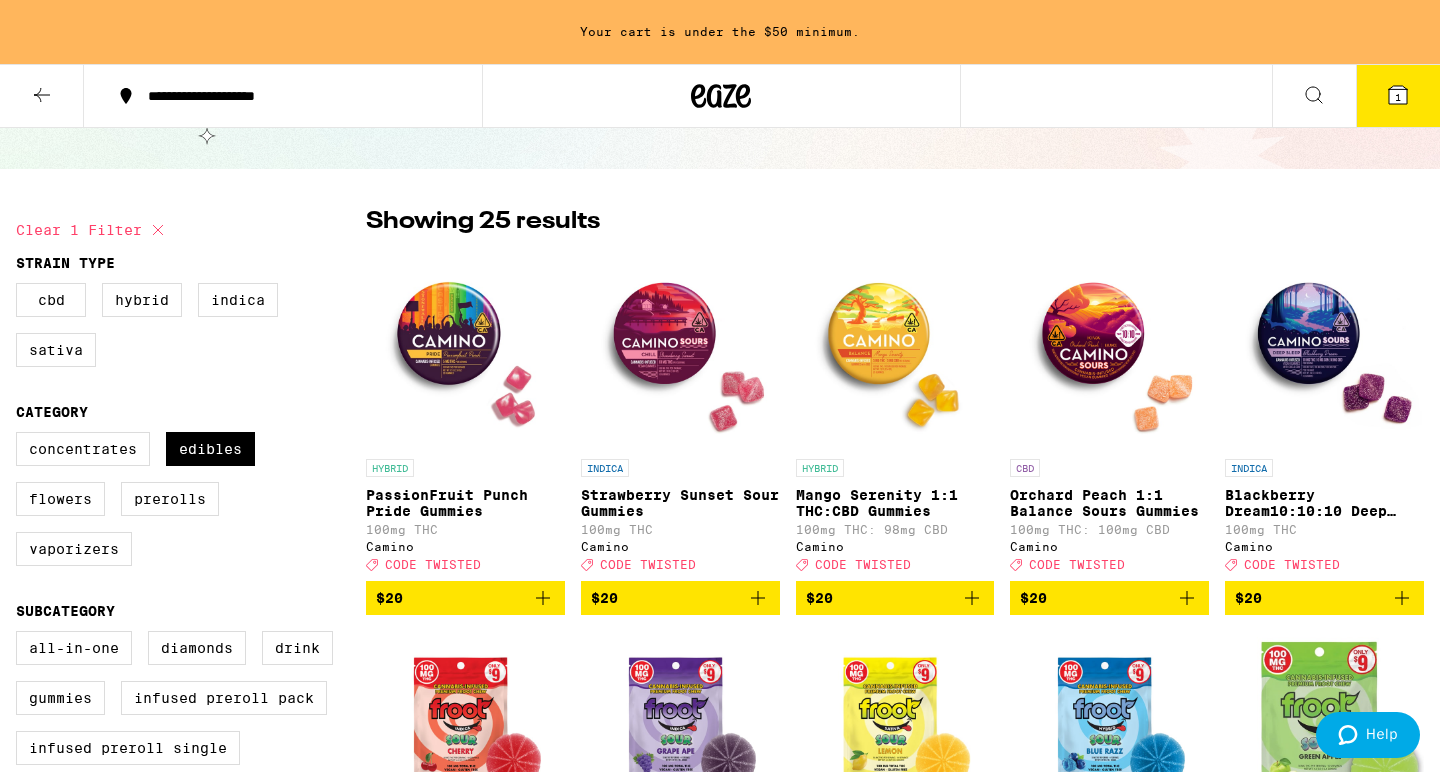 click at bounding box center [1324, 349] 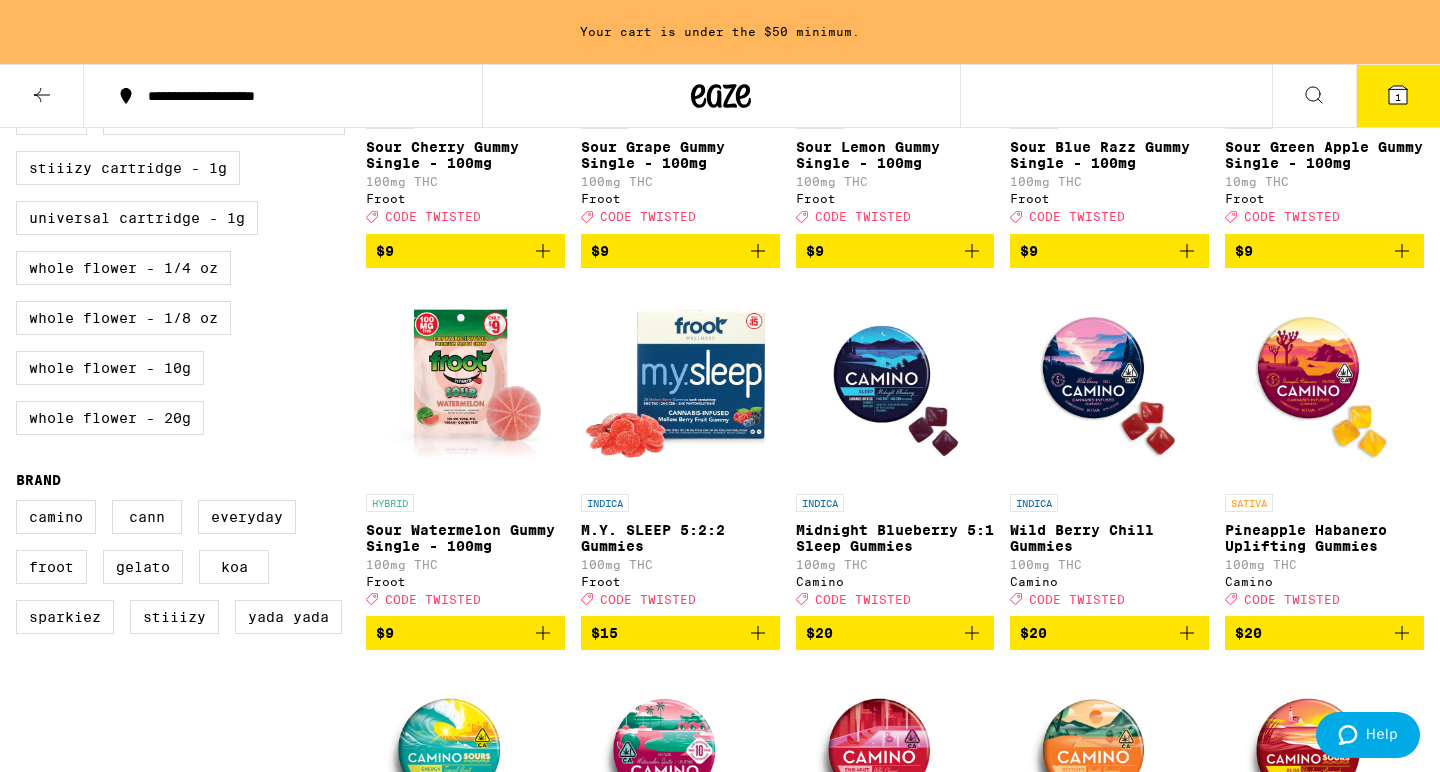 scroll, scrollTop: 836, scrollLeft: 0, axis: vertical 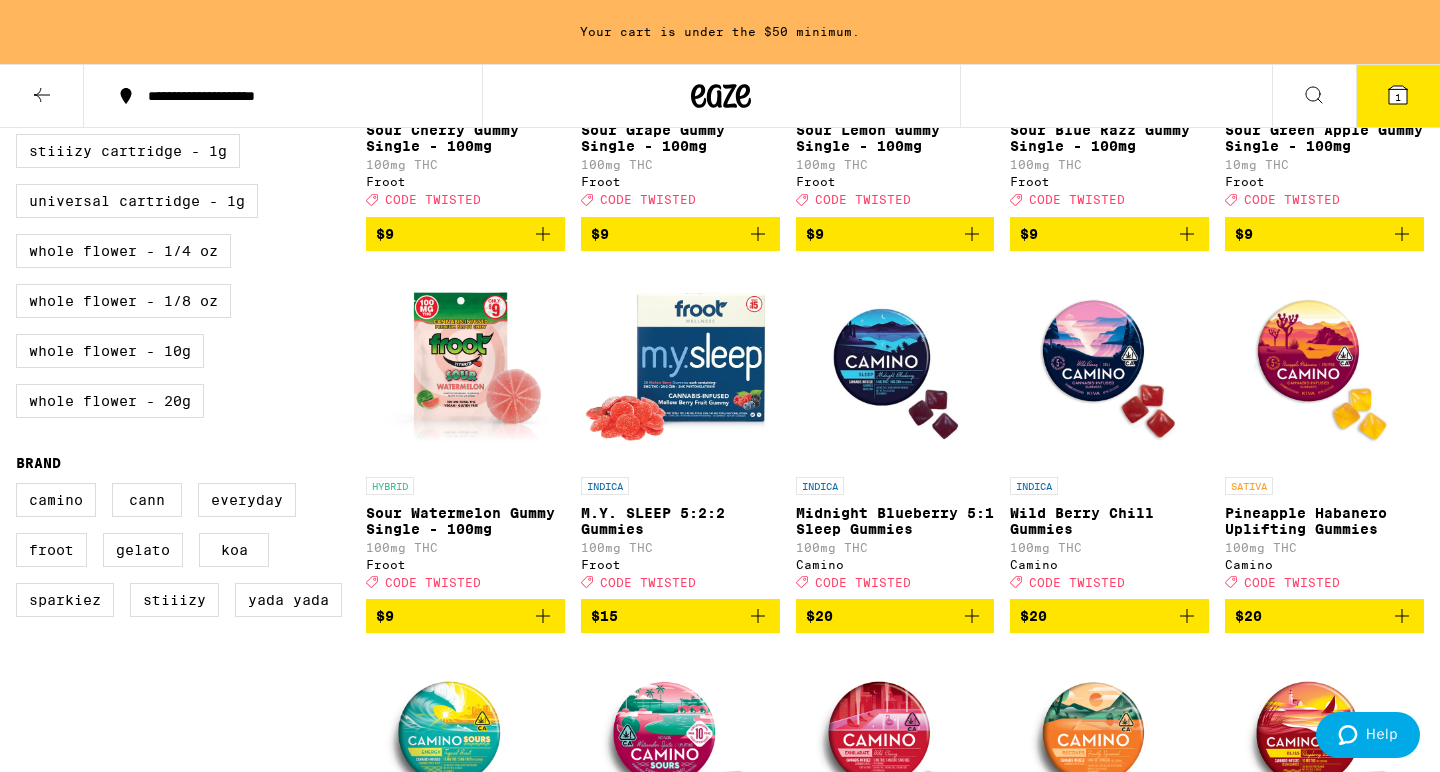click at bounding box center [680, 367] 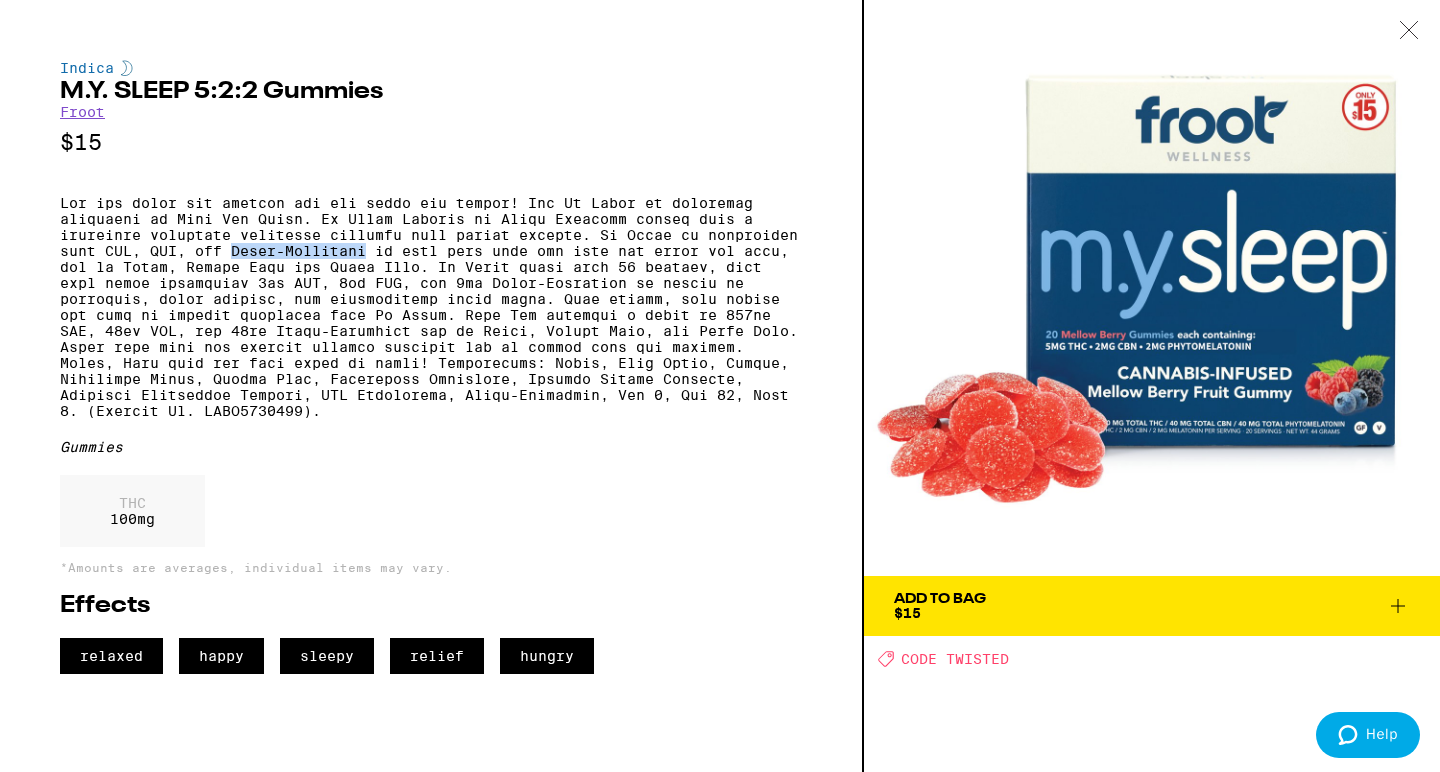 drag, startPoint x: 368, startPoint y: 268, endPoint x: 234, endPoint y: 272, distance: 134.0597 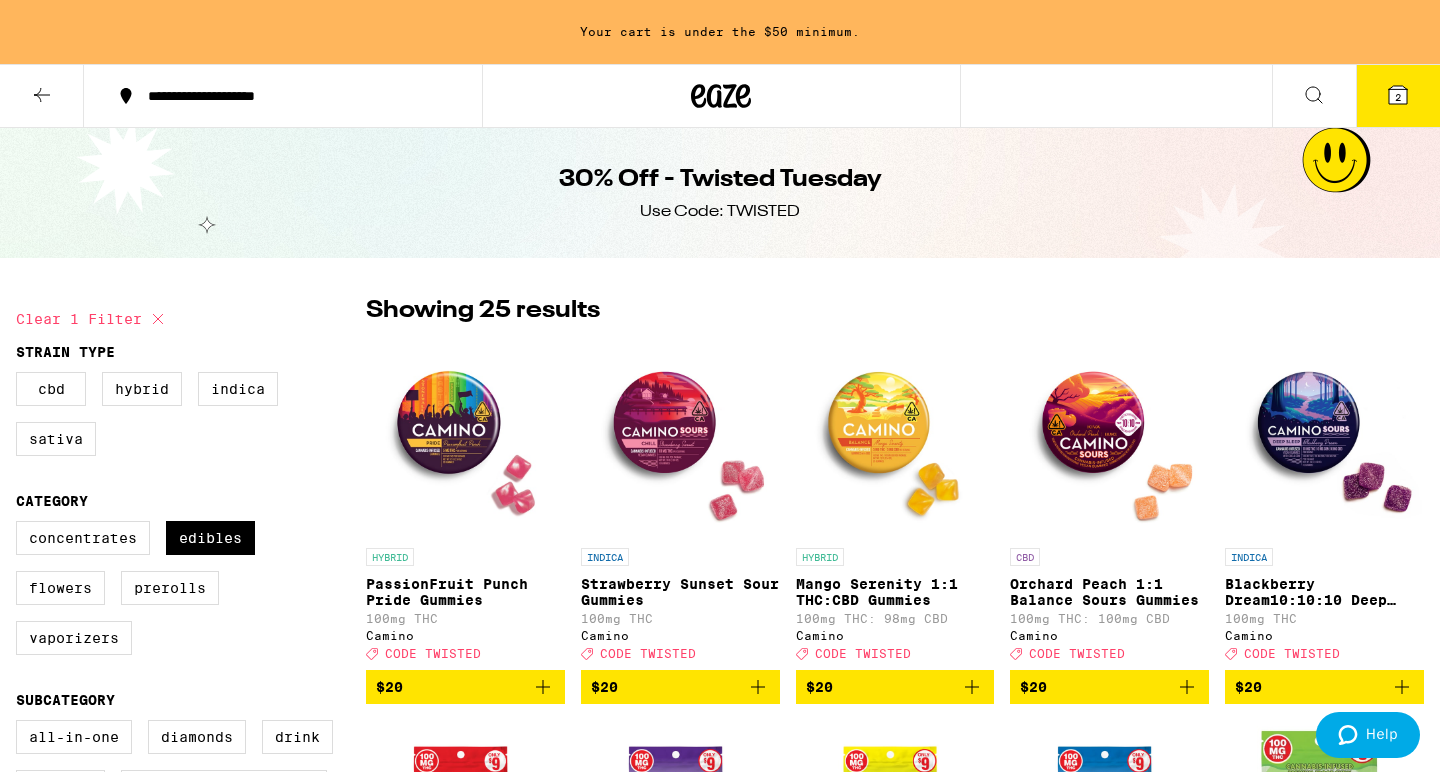 scroll, scrollTop: 0, scrollLeft: 0, axis: both 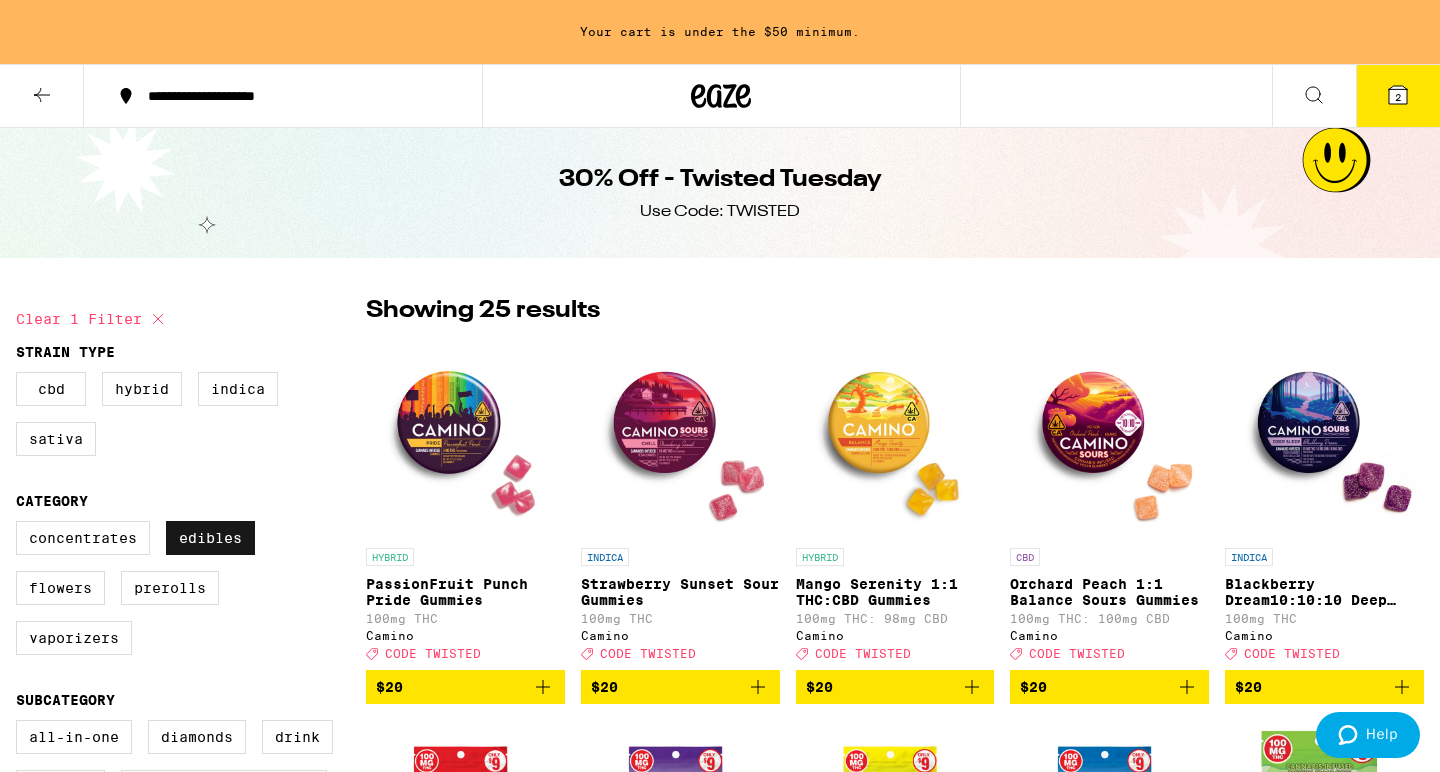 click on "Edibles" at bounding box center [210, 538] 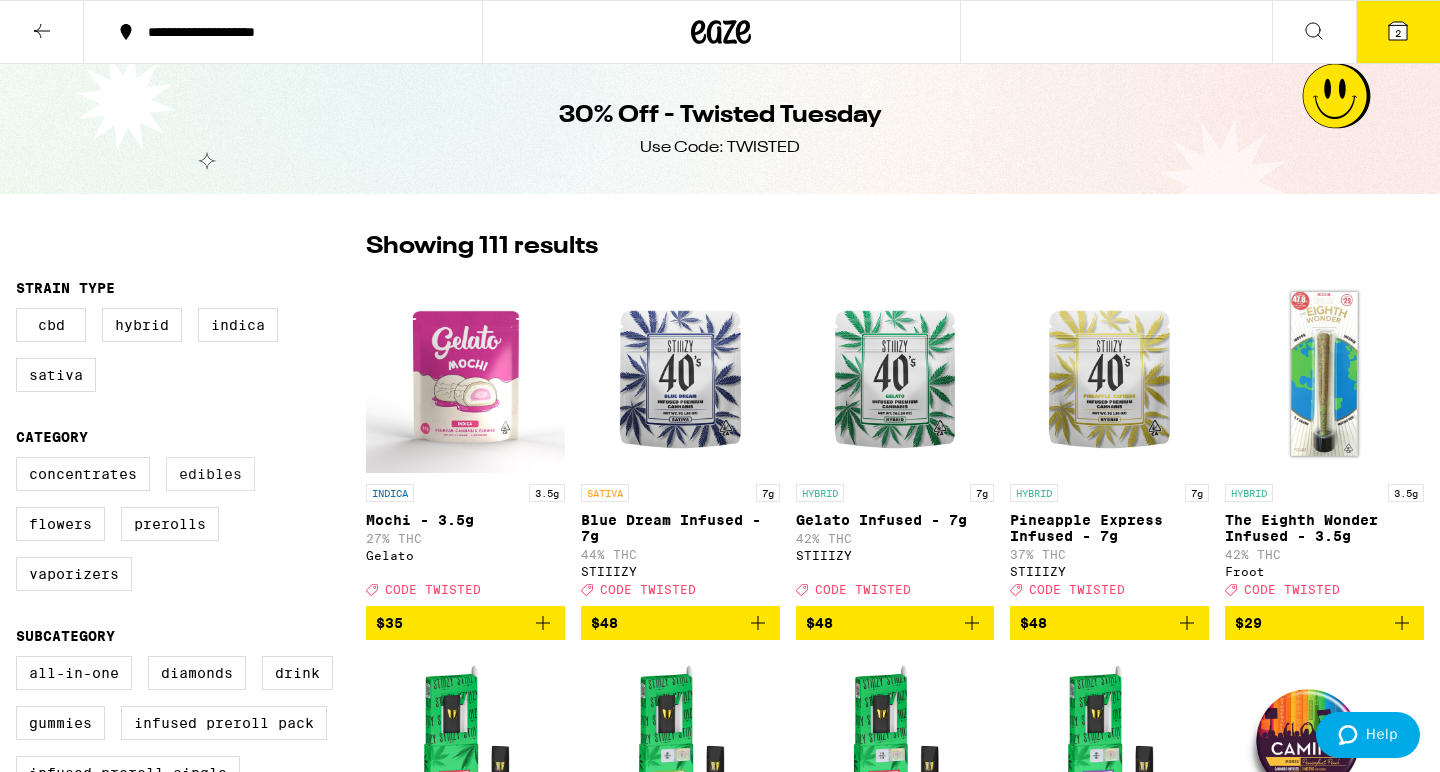 click on "Edibles" at bounding box center [210, 474] 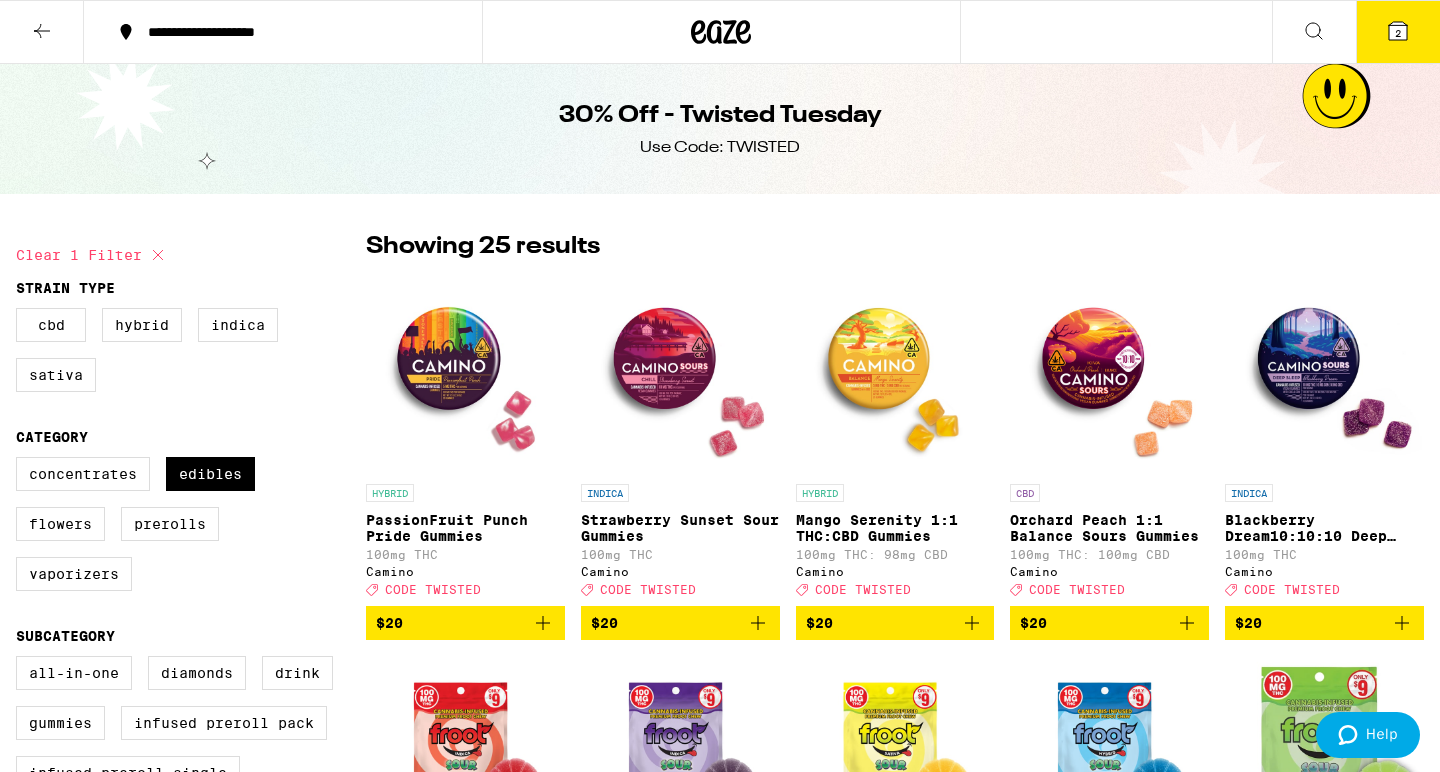 scroll, scrollTop: 0, scrollLeft: 0, axis: both 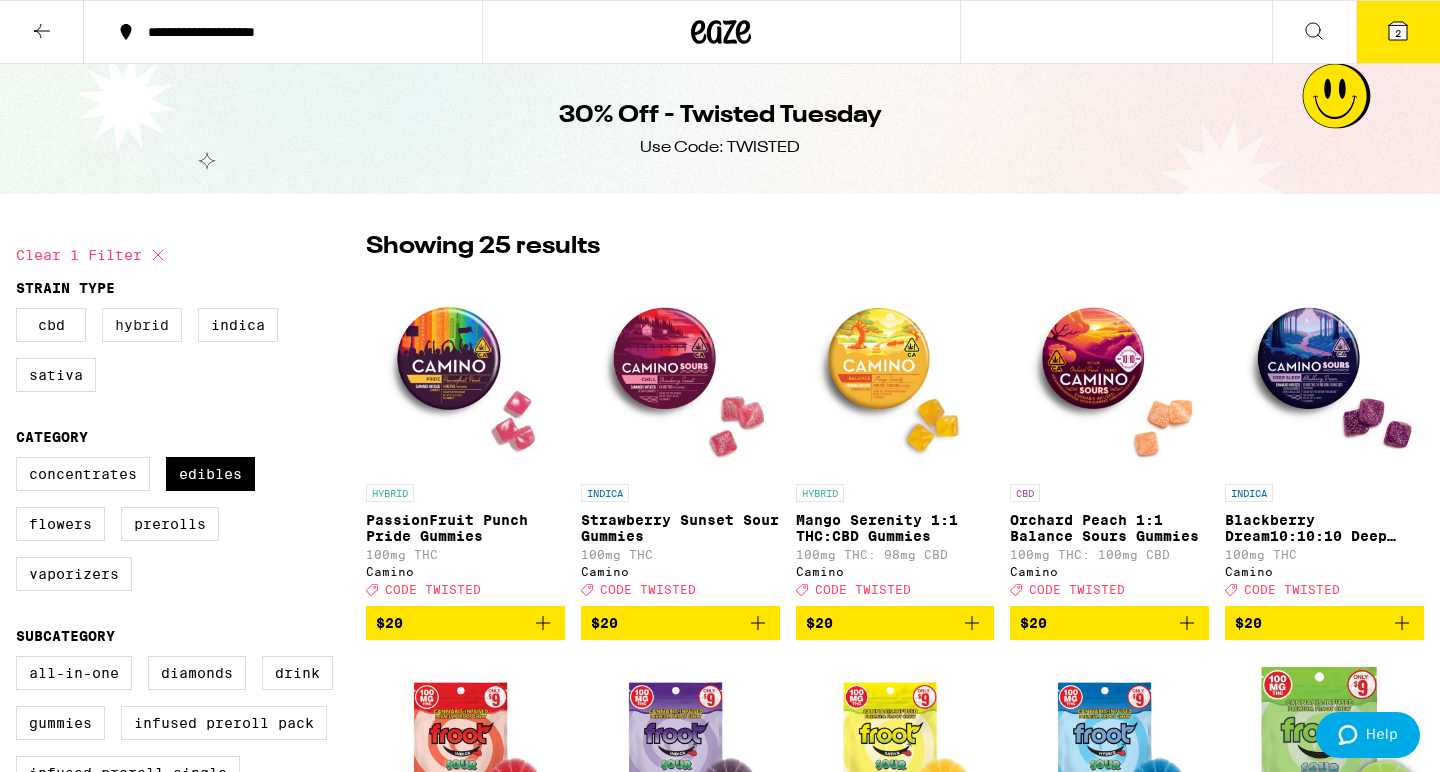 click on "Hybrid" at bounding box center (142, 325) 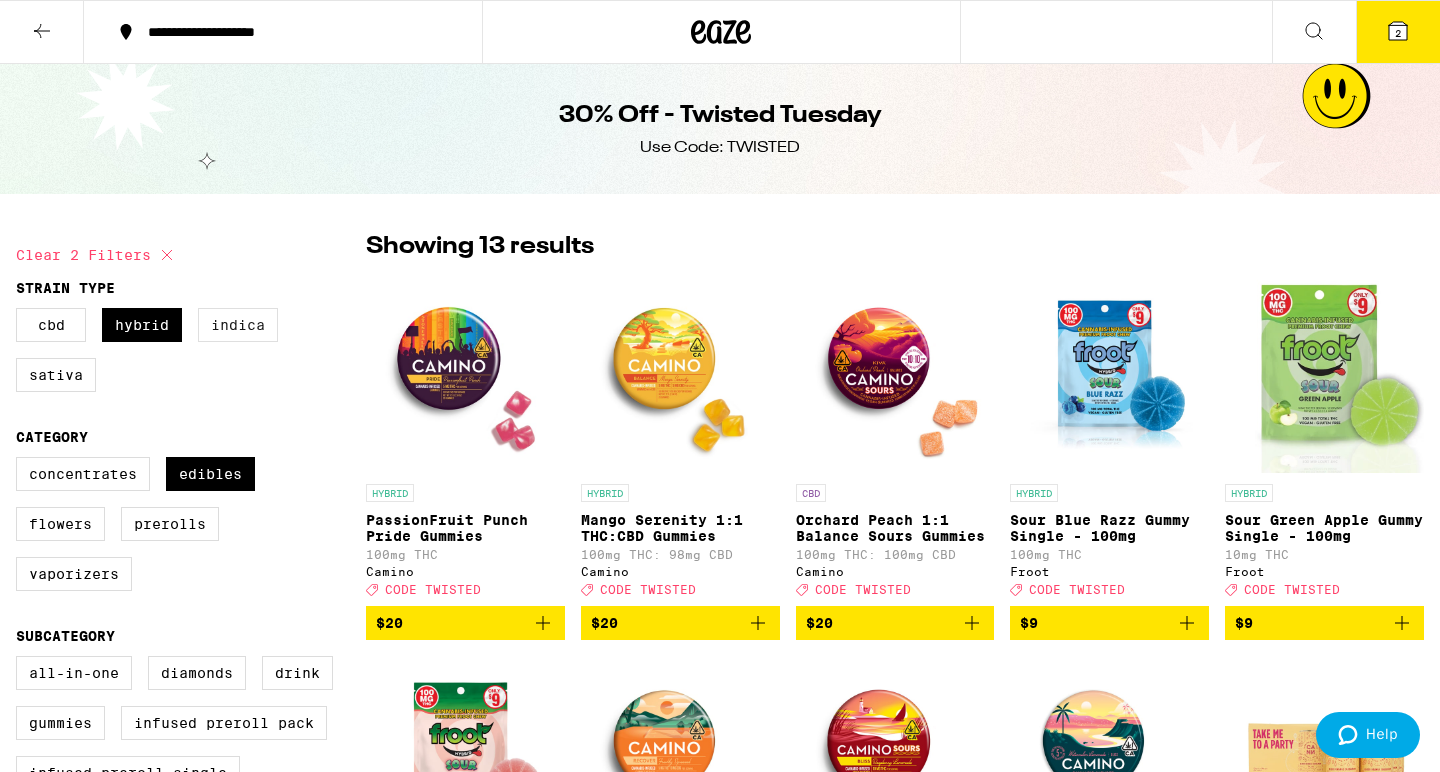click on "Indica" at bounding box center [238, 325] 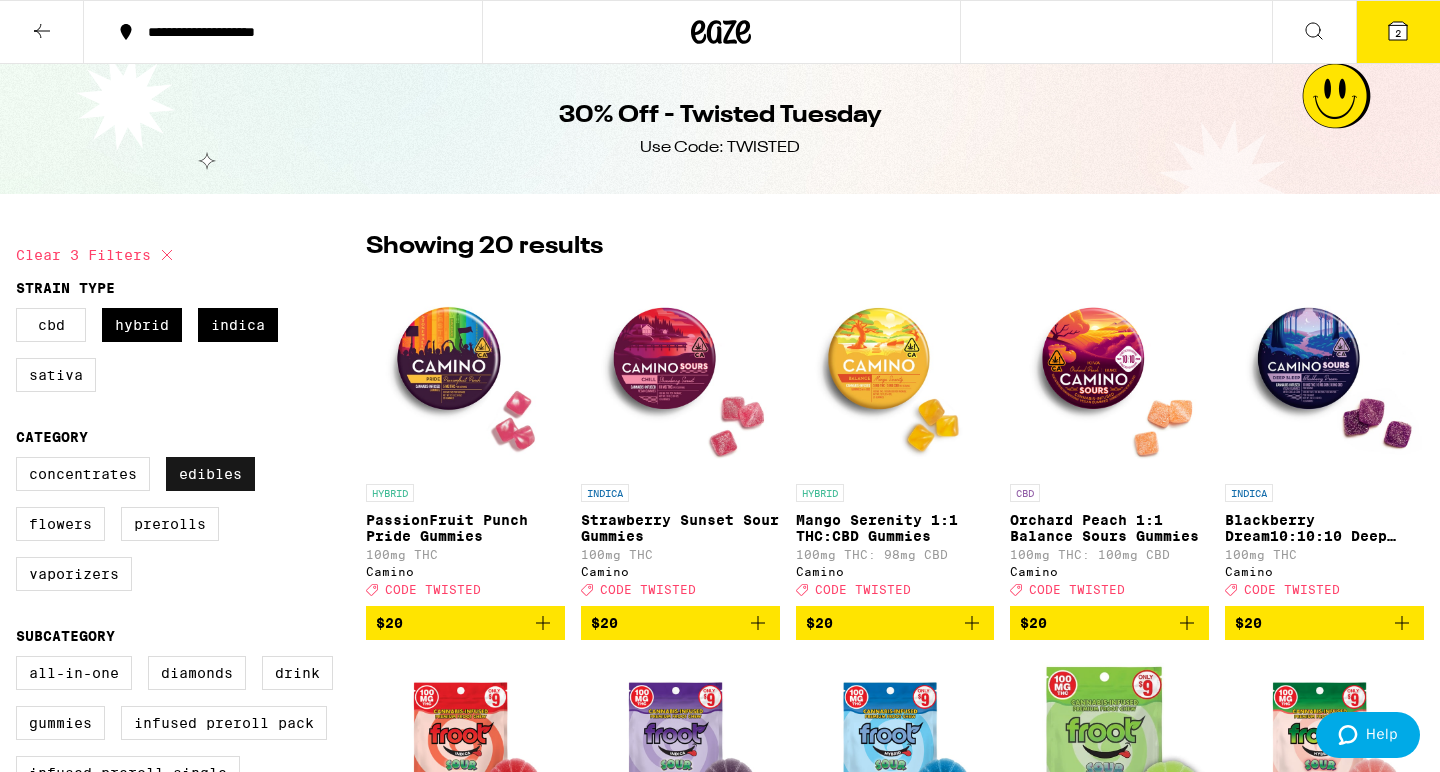 click on "Edibles" at bounding box center (210, 474) 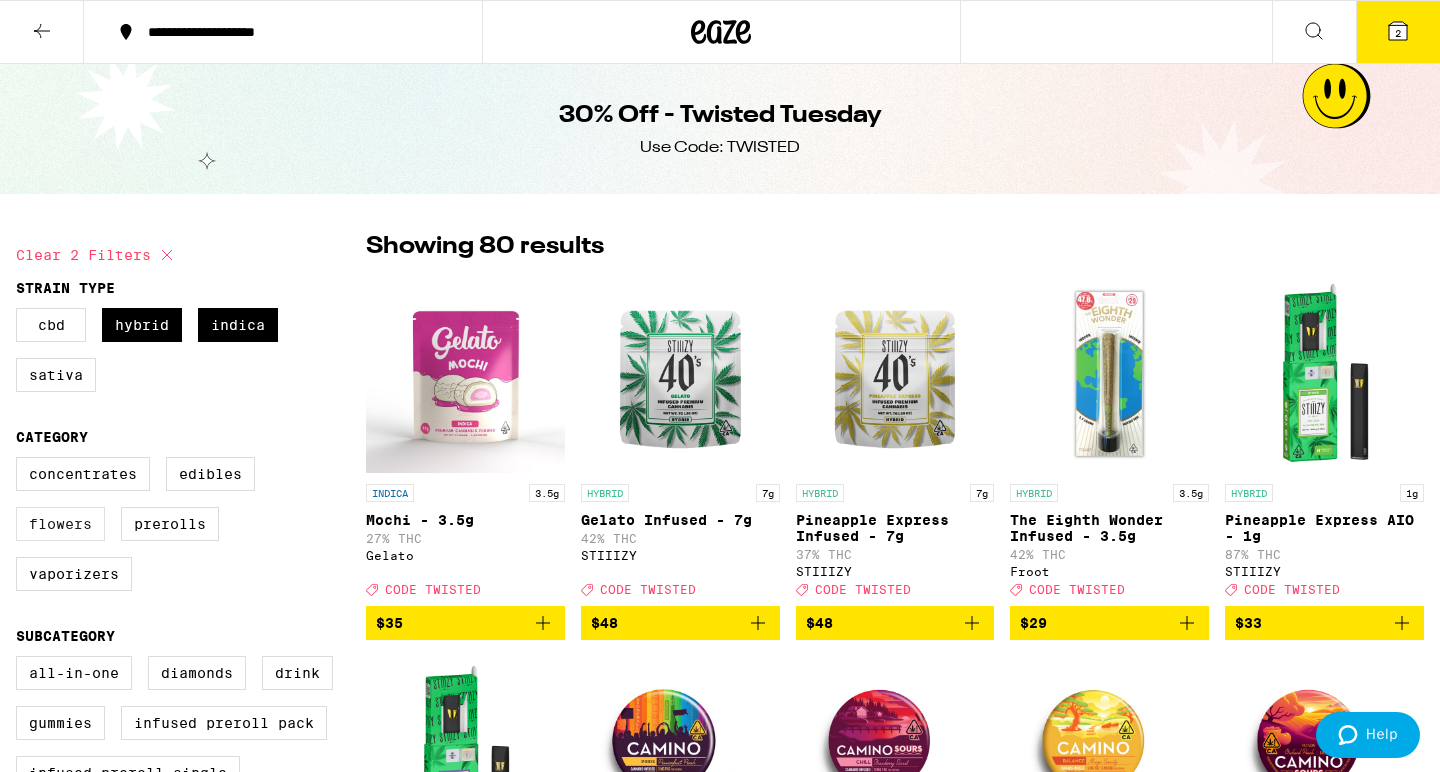 click on "Flowers" at bounding box center (60, 524) 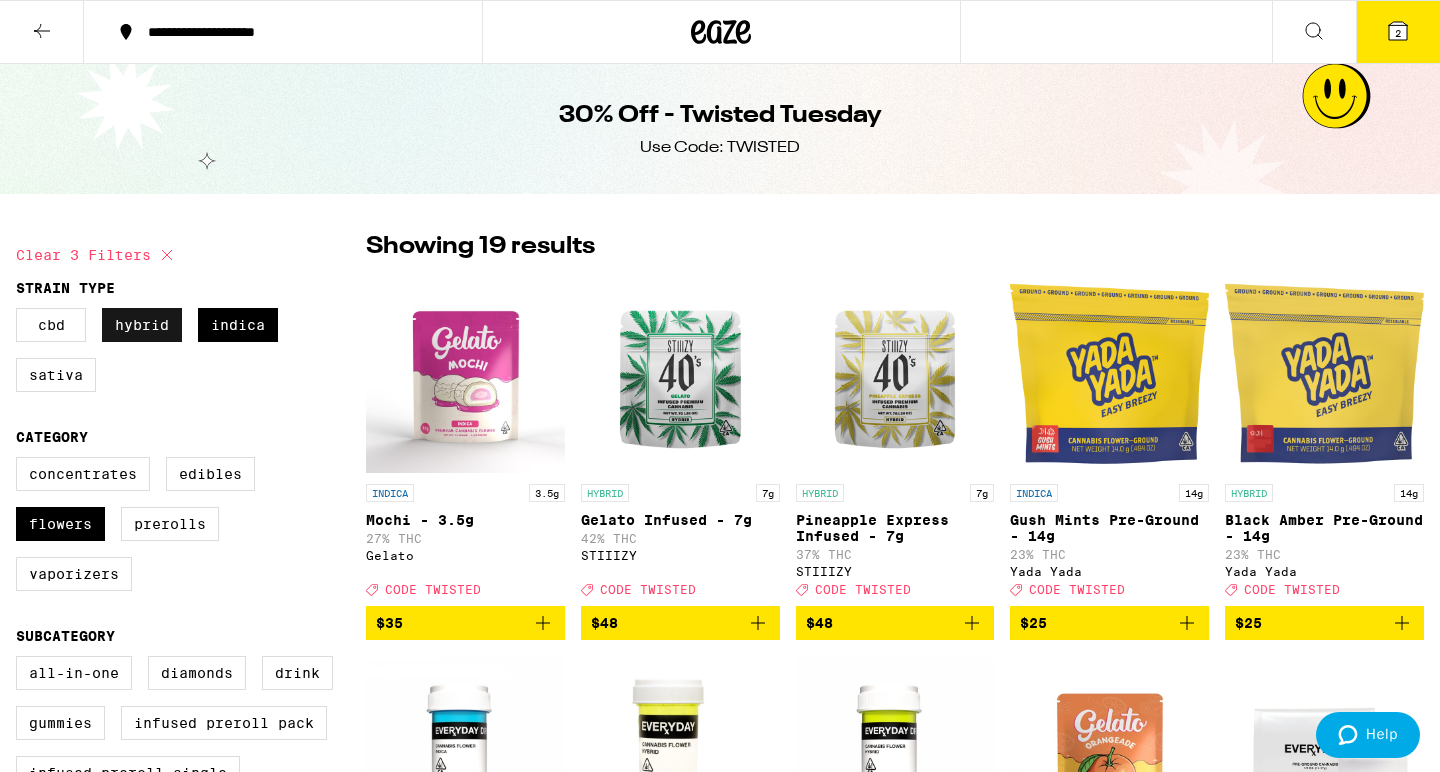 click on "Hybrid" at bounding box center [142, 325] 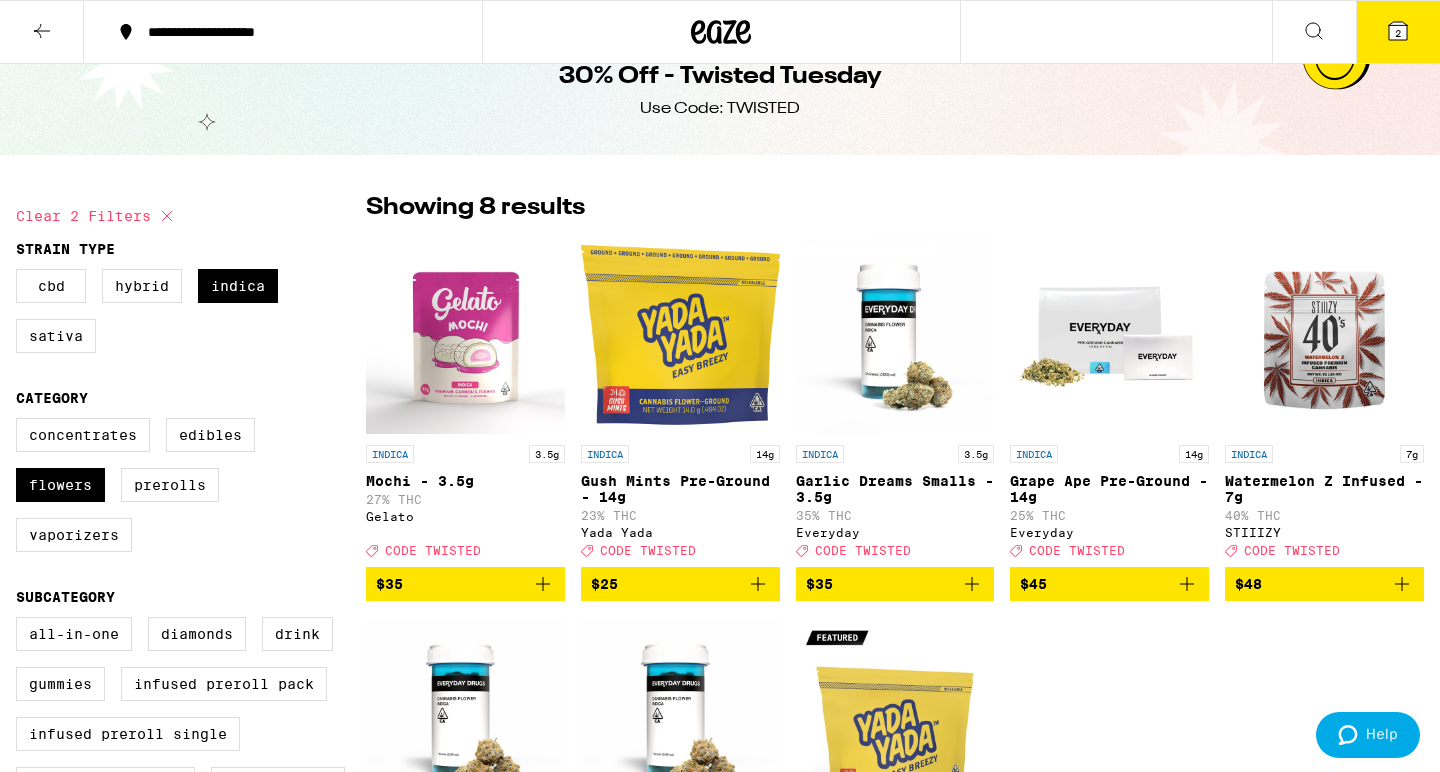 scroll, scrollTop: 35, scrollLeft: 0, axis: vertical 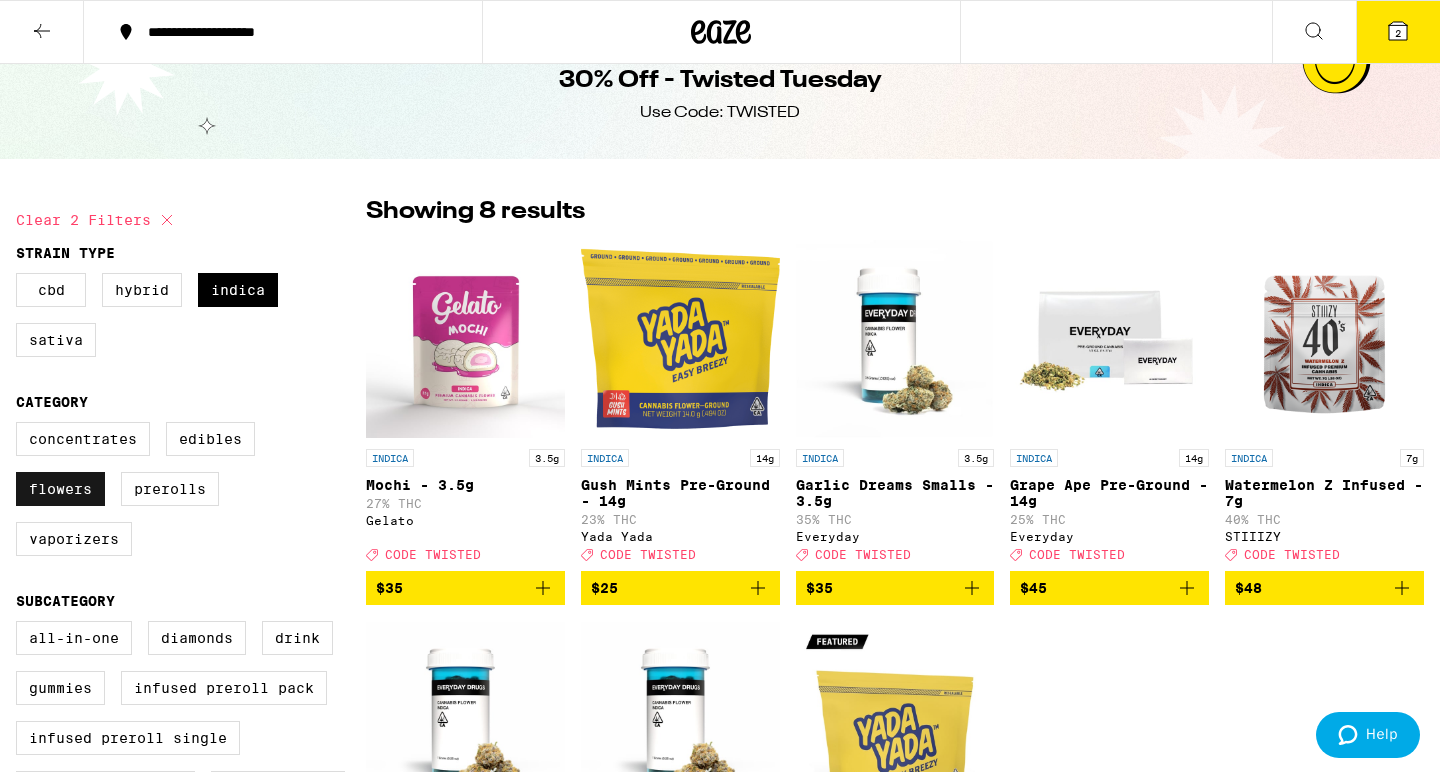 click on "Flowers" at bounding box center (60, 489) 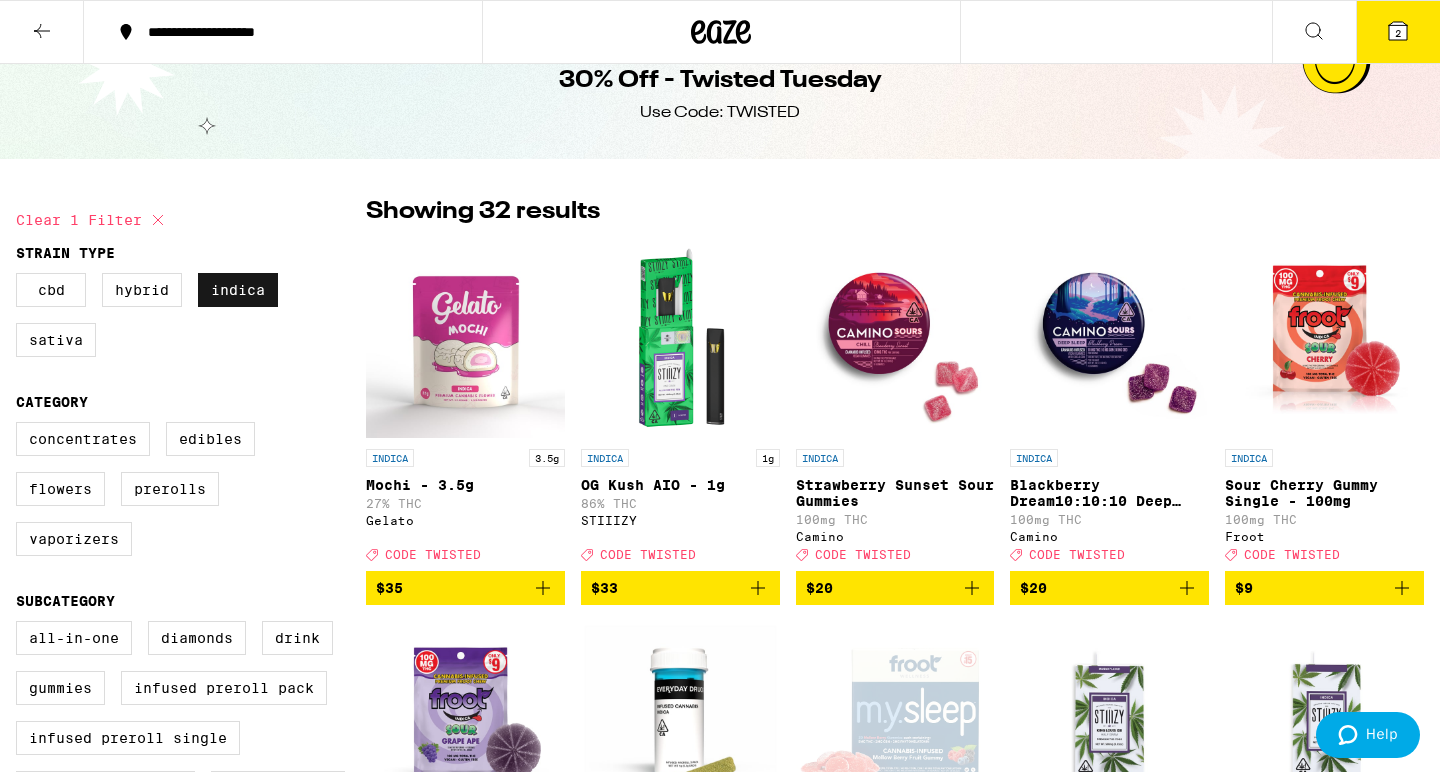 click on "Indica" at bounding box center [238, 290] 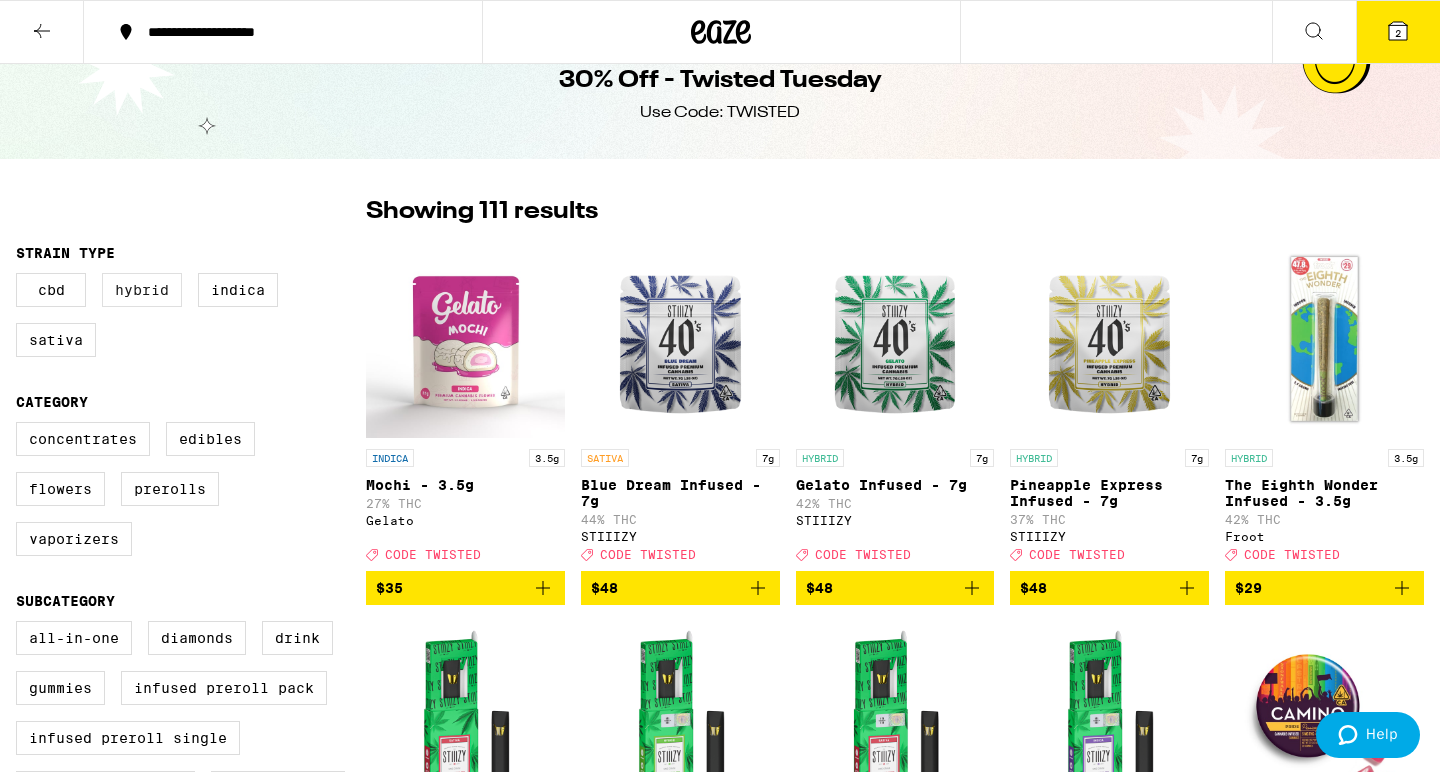 click on "Hybrid" at bounding box center [142, 290] 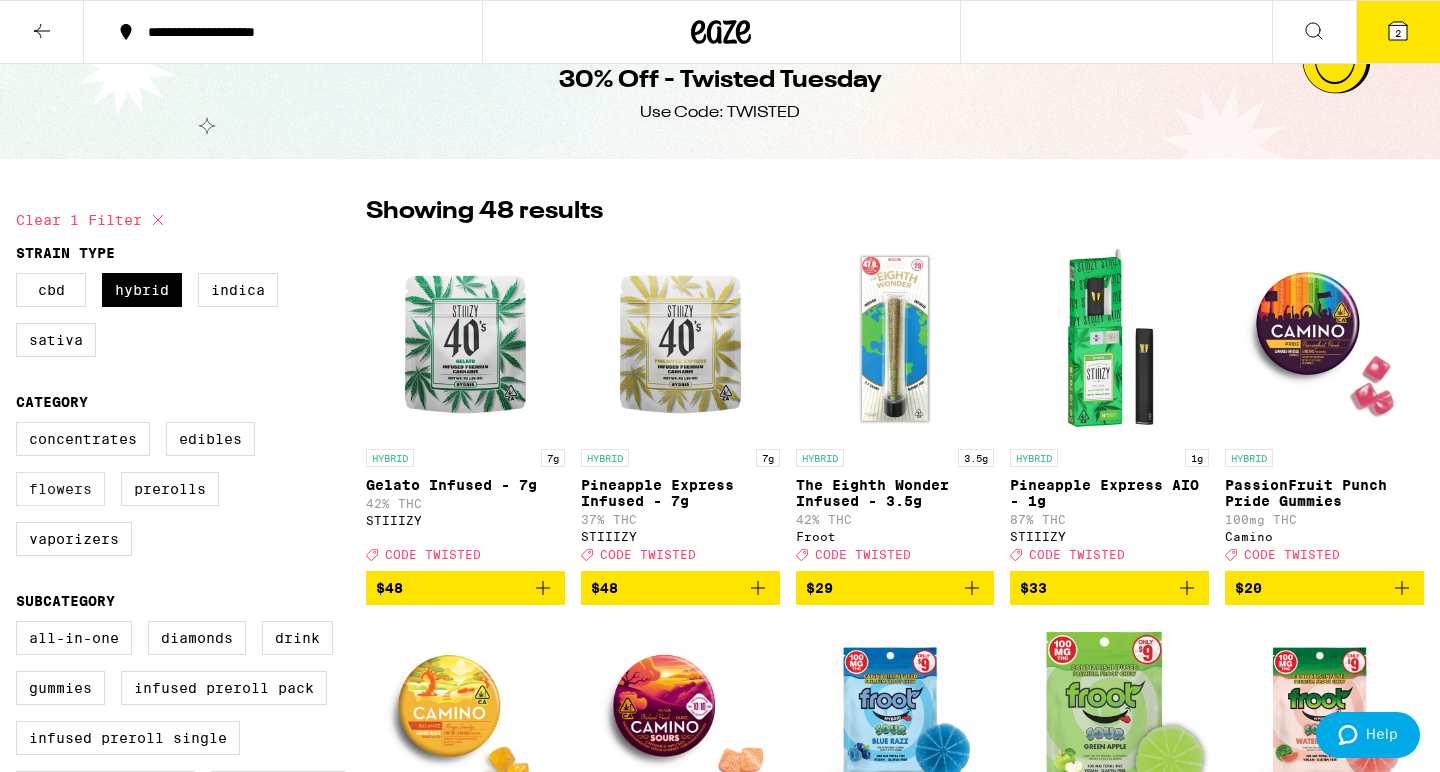 click on "Flowers" at bounding box center [60, 489] 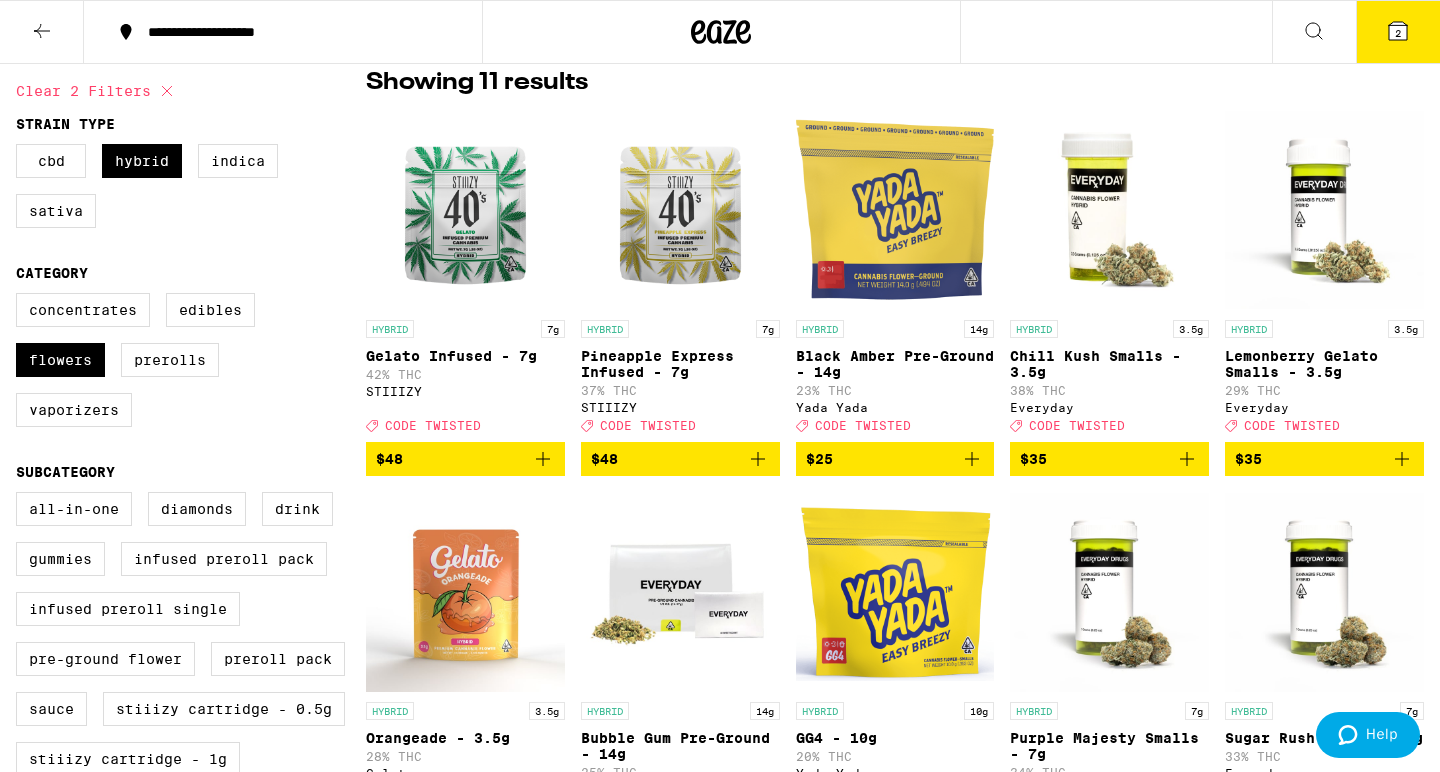 scroll, scrollTop: 156, scrollLeft: 0, axis: vertical 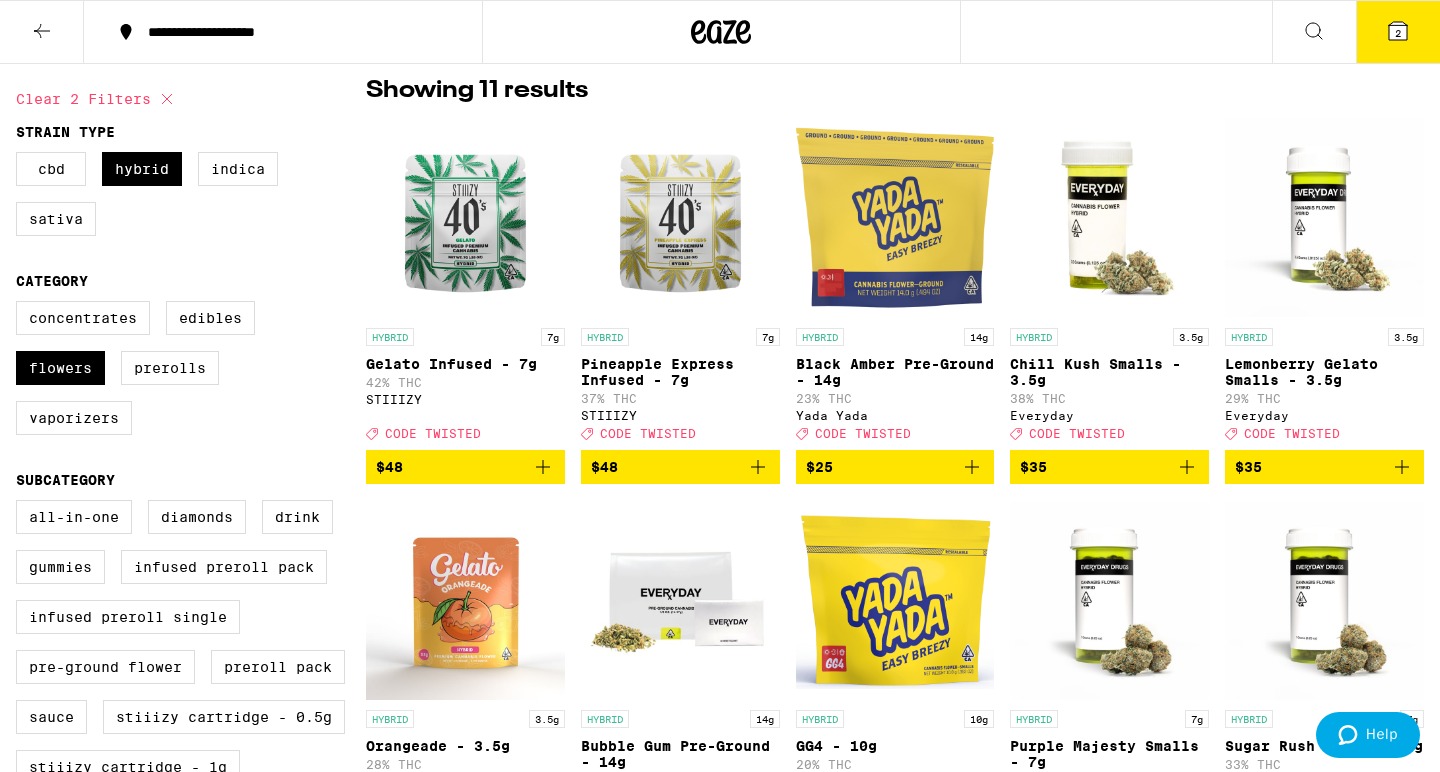 click at bounding box center [1109, 218] 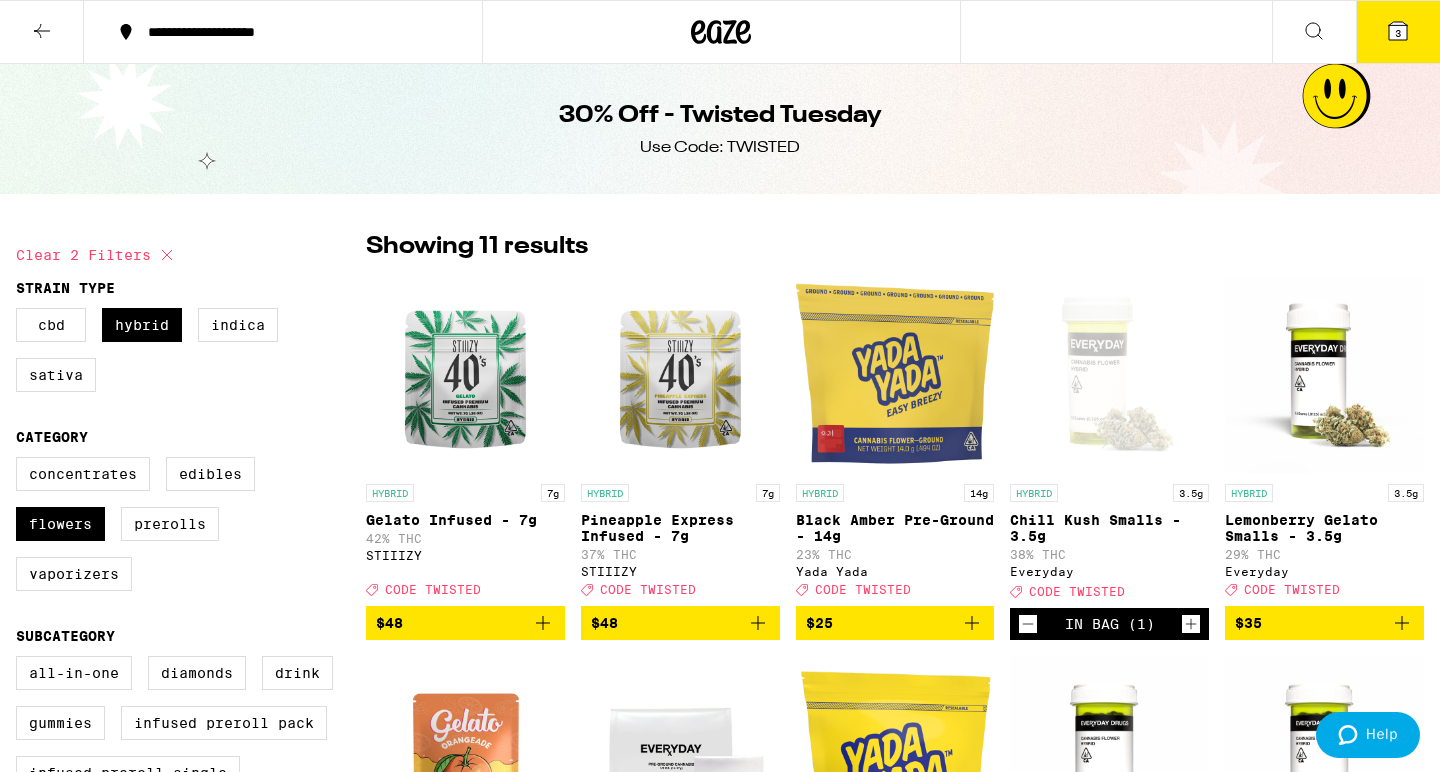 scroll, scrollTop: 0, scrollLeft: 0, axis: both 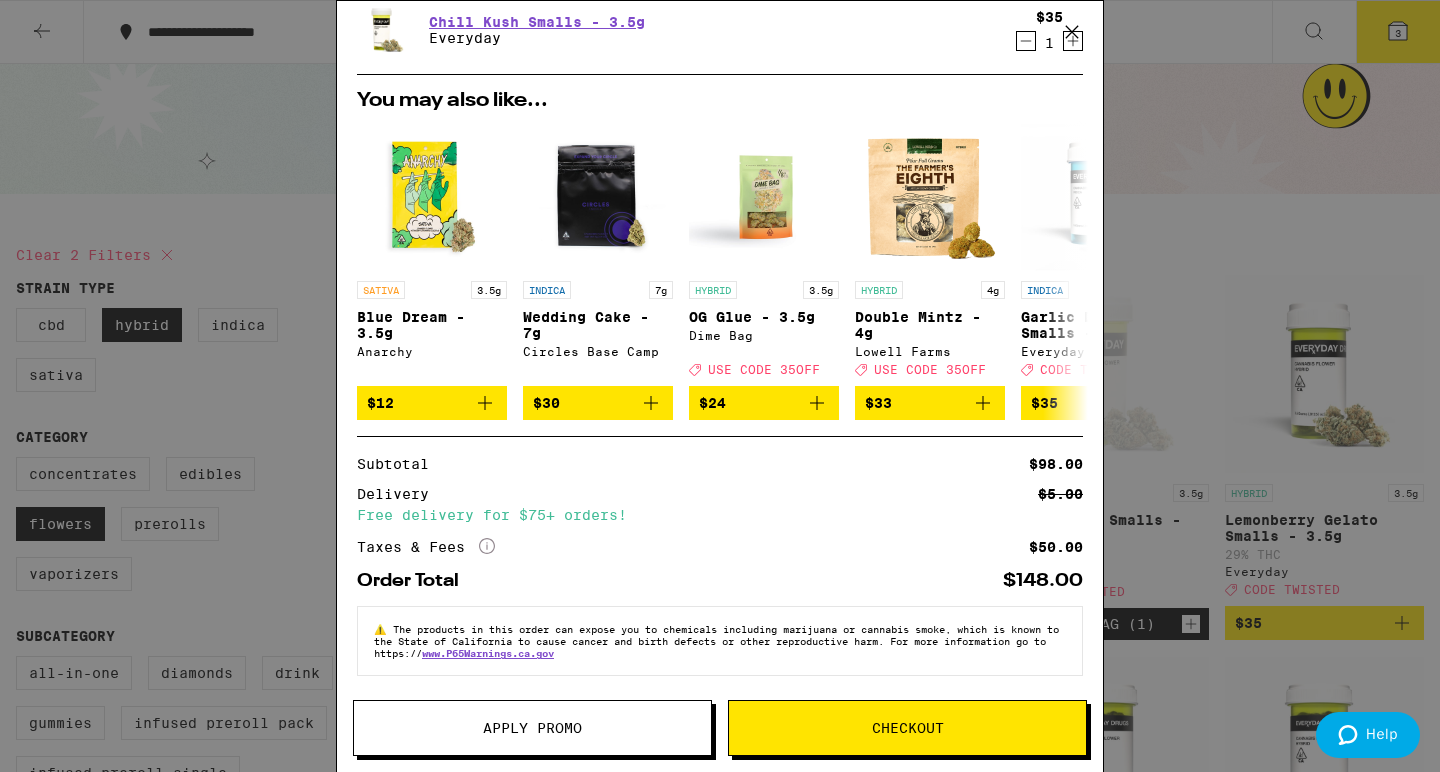 click on "Apply Promo" at bounding box center [532, 728] 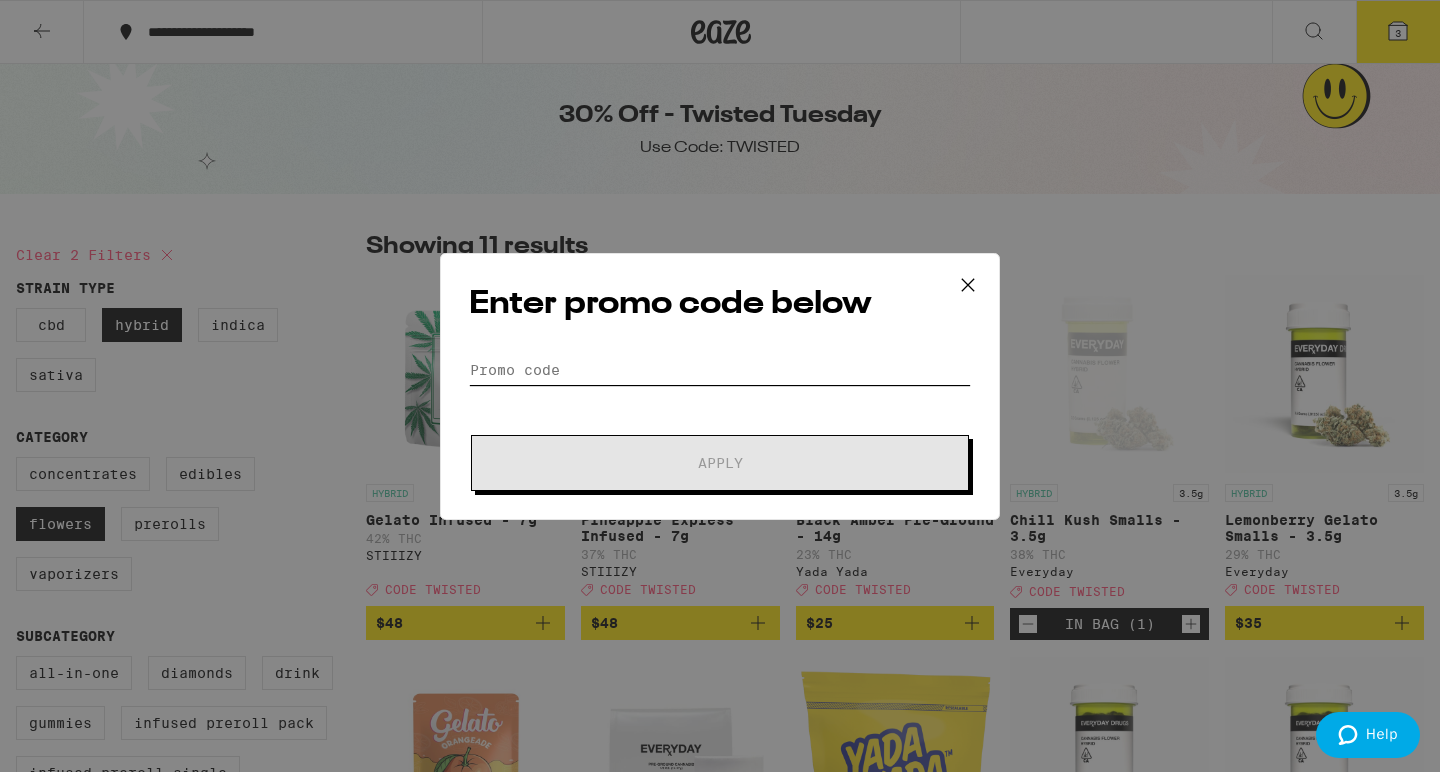 click on "Promo Code" at bounding box center [720, 370] 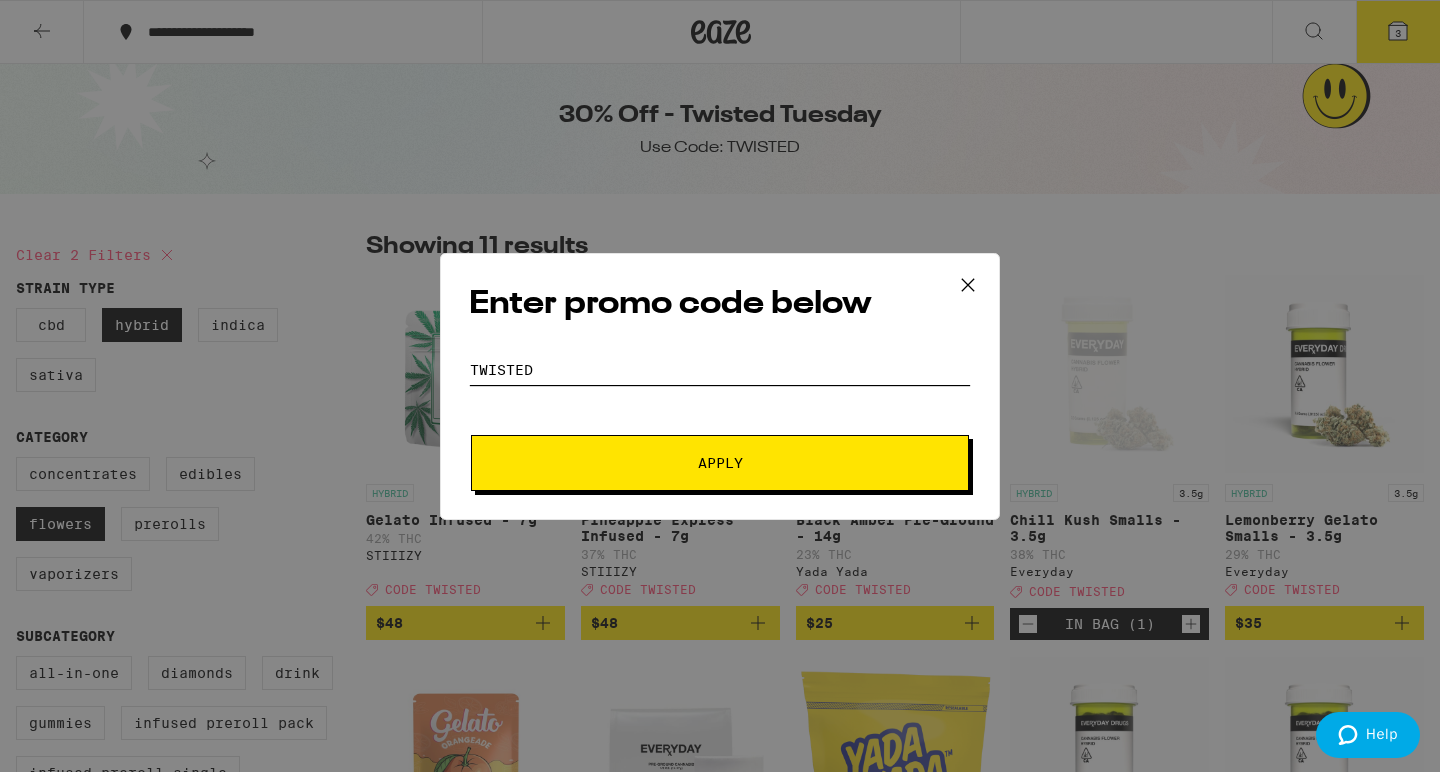 type on "twisted" 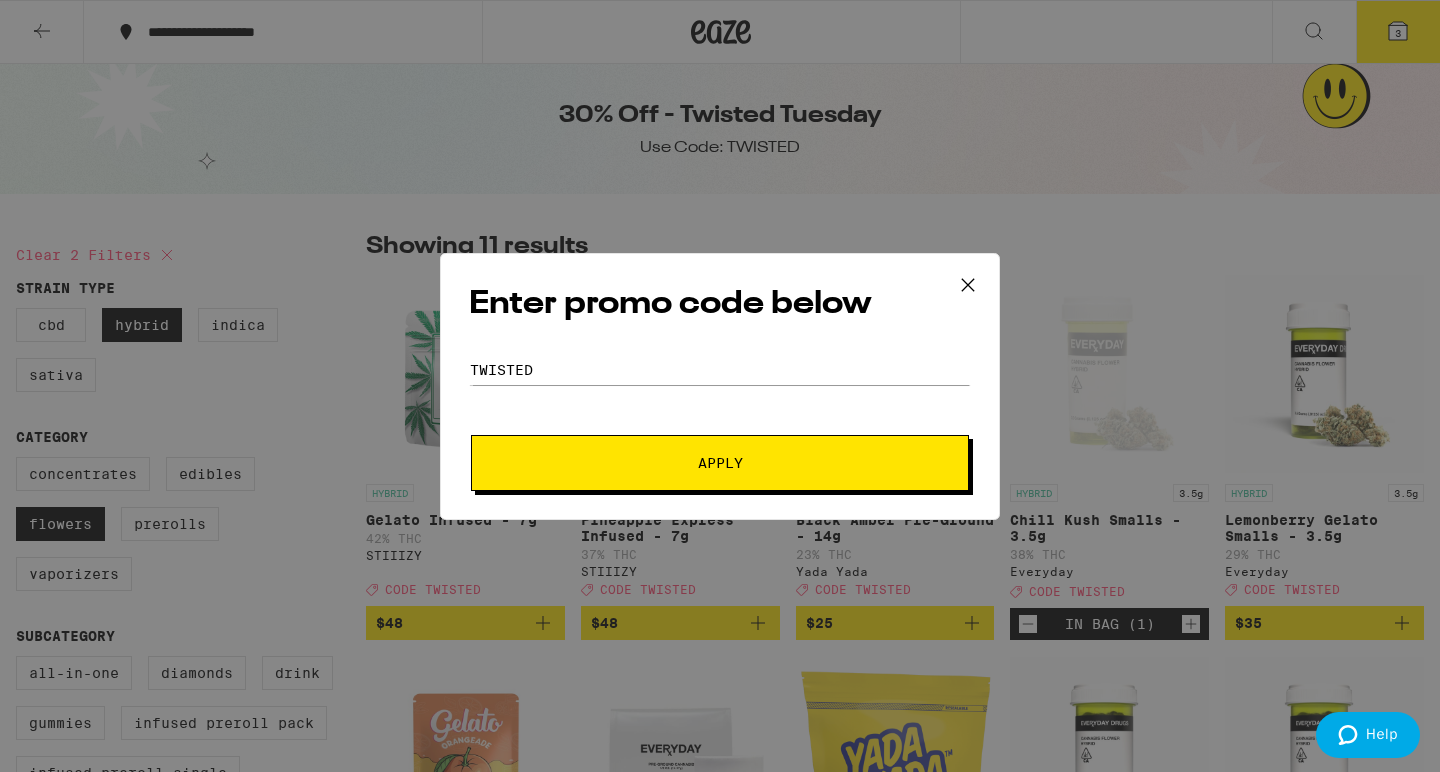 click on "Apply" at bounding box center (720, 463) 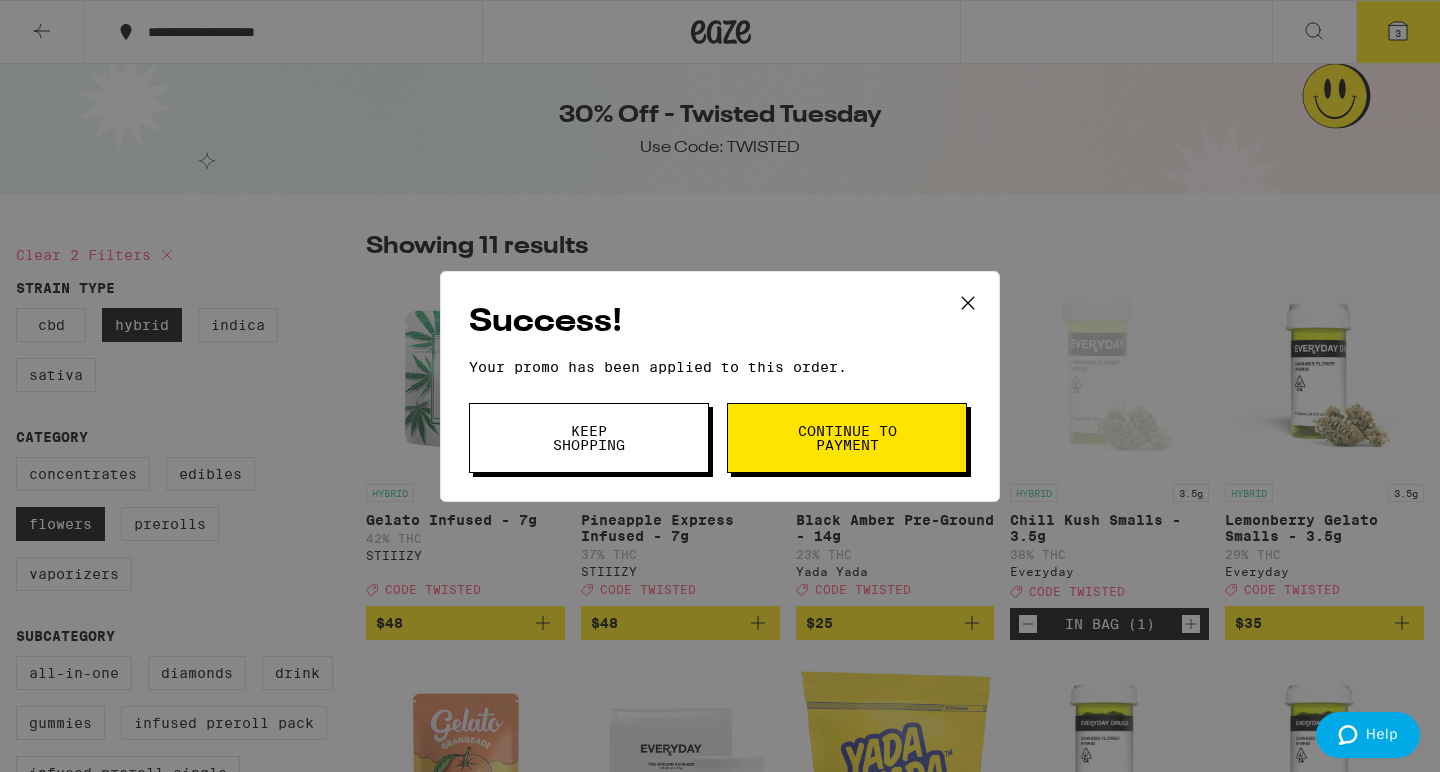click on "Continue to payment" at bounding box center [847, 438] 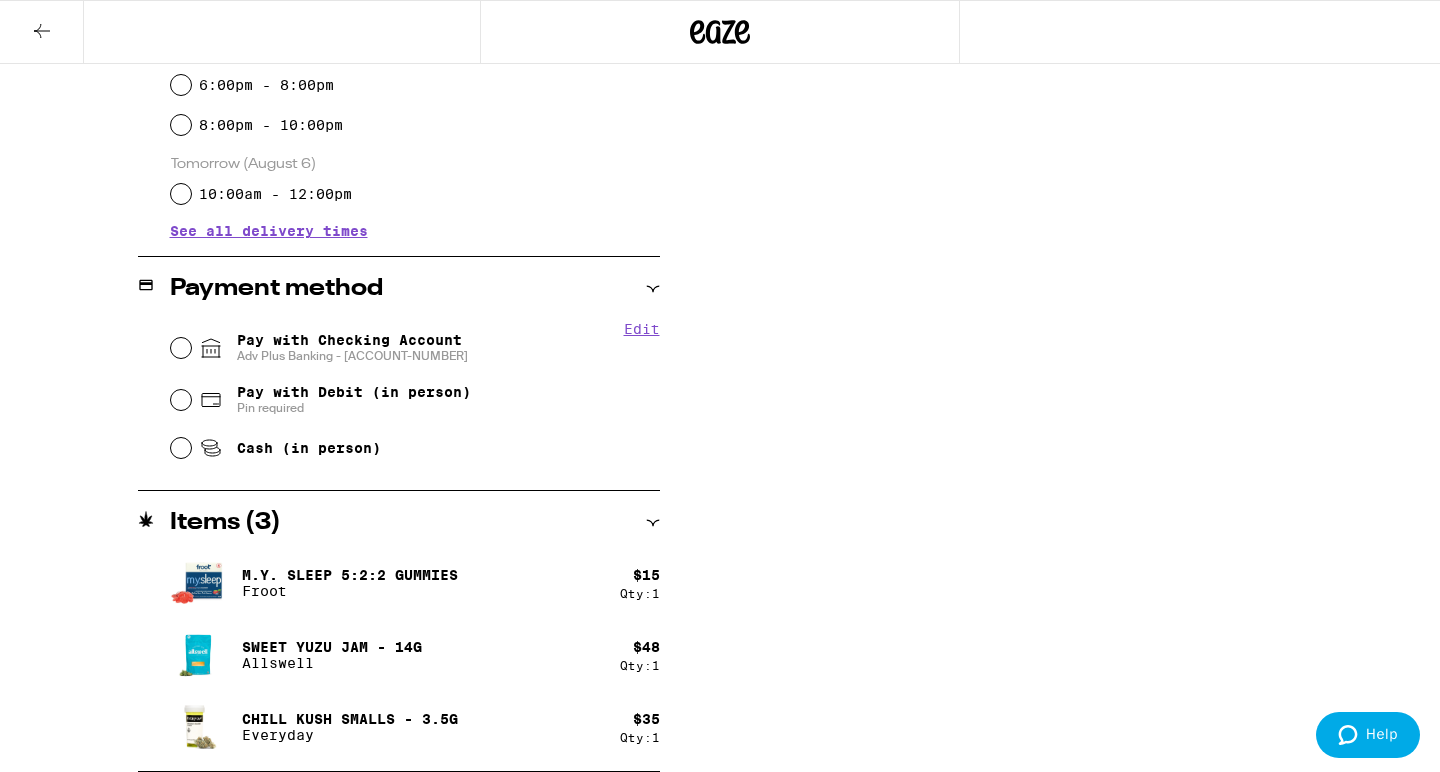 scroll, scrollTop: 668, scrollLeft: 0, axis: vertical 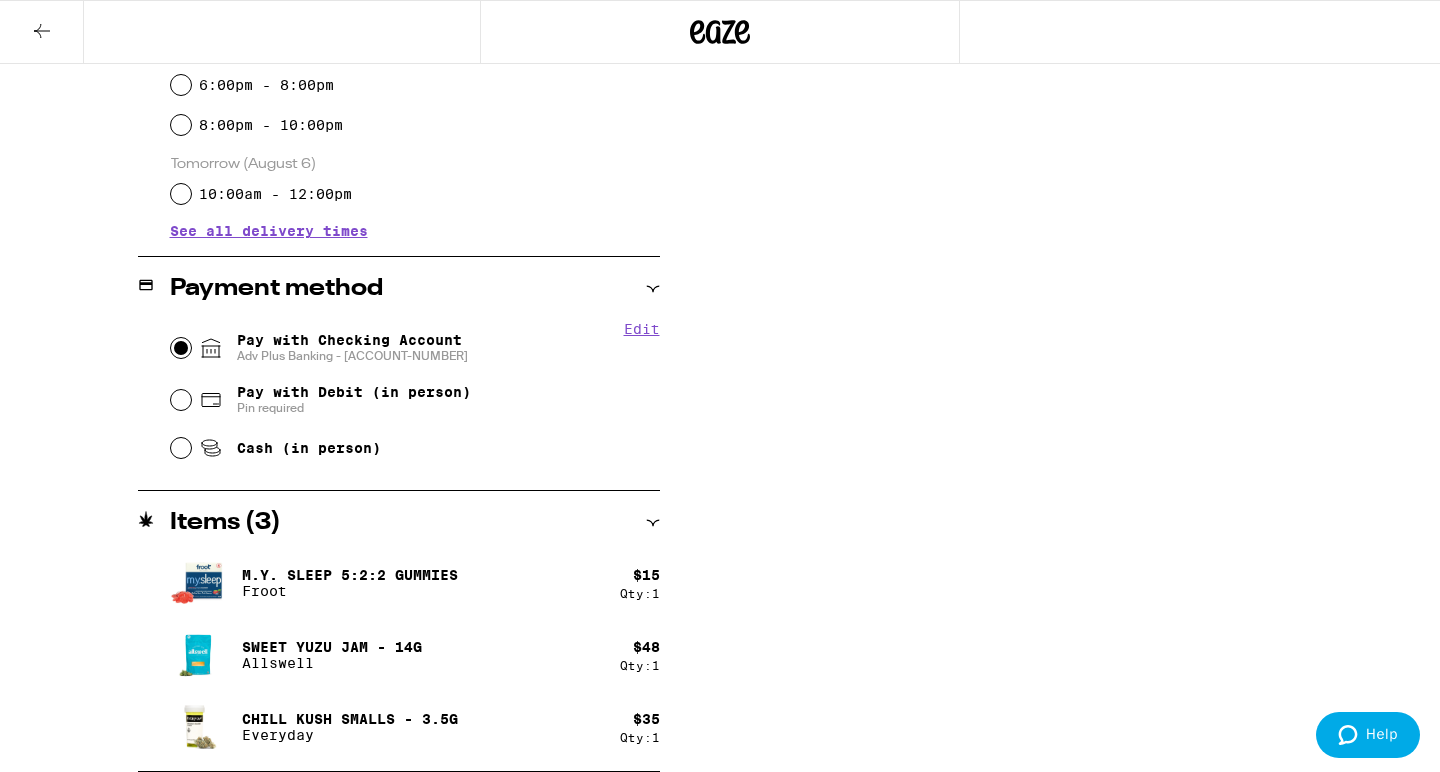radio on "true" 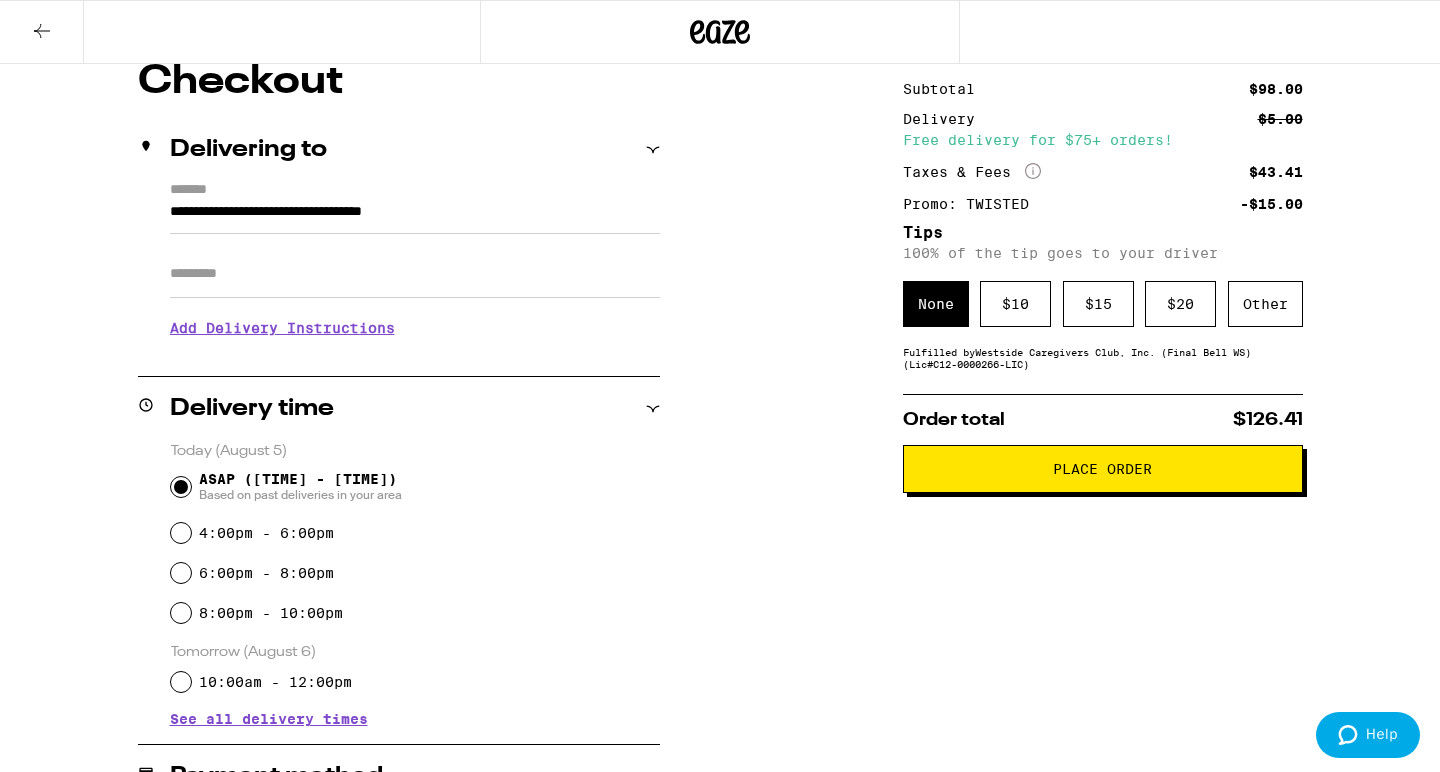 scroll, scrollTop: 145, scrollLeft: 0, axis: vertical 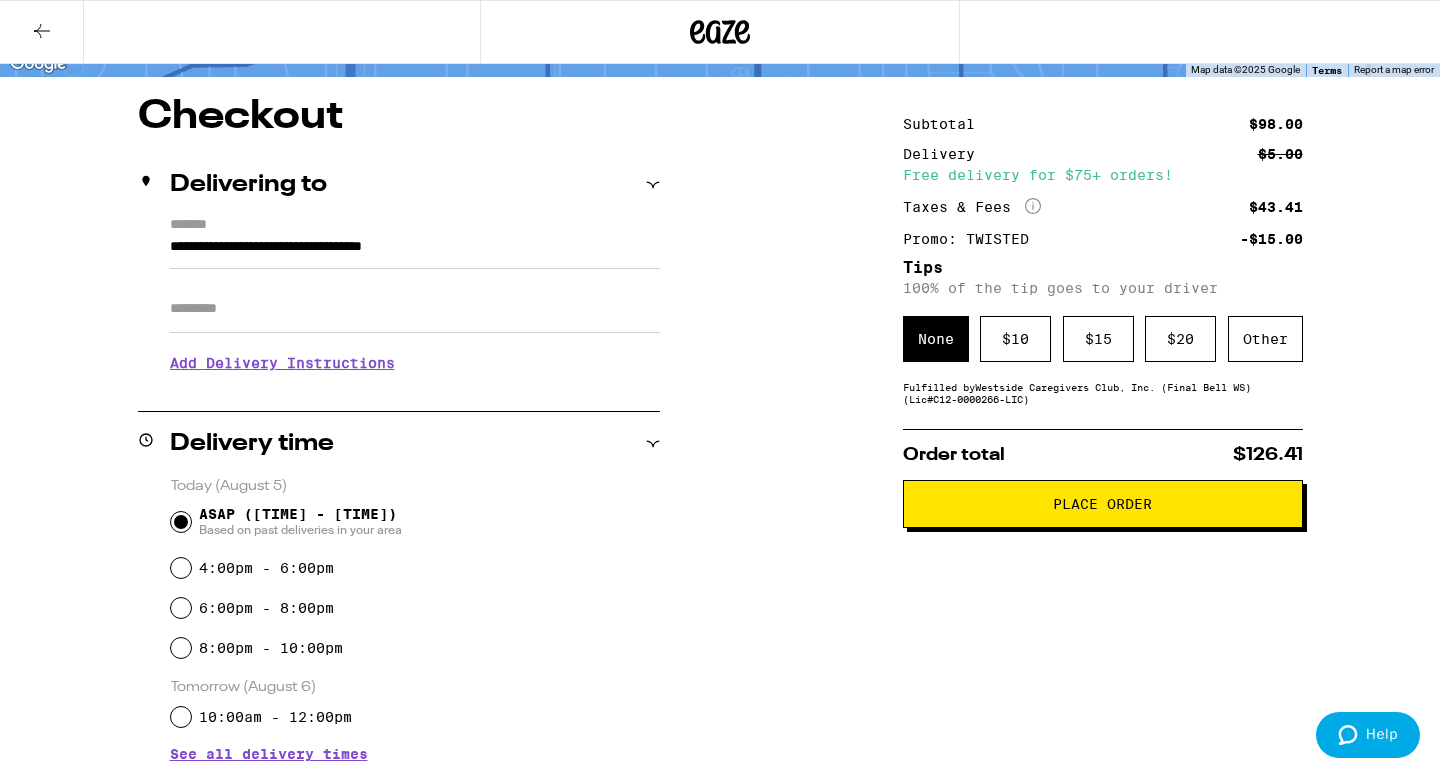 click on "Add Delivery Instructions" at bounding box center (415, 363) 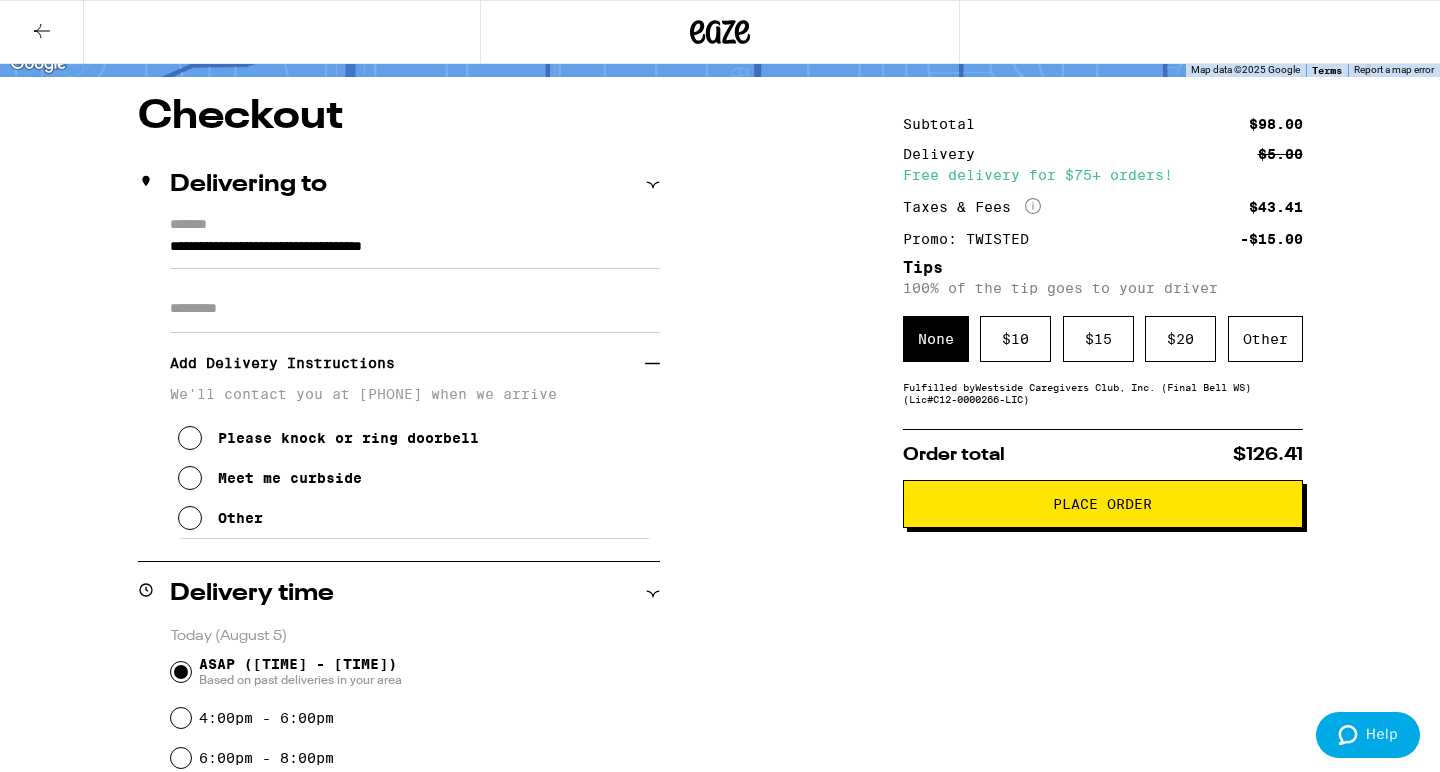 click at bounding box center (190, 478) 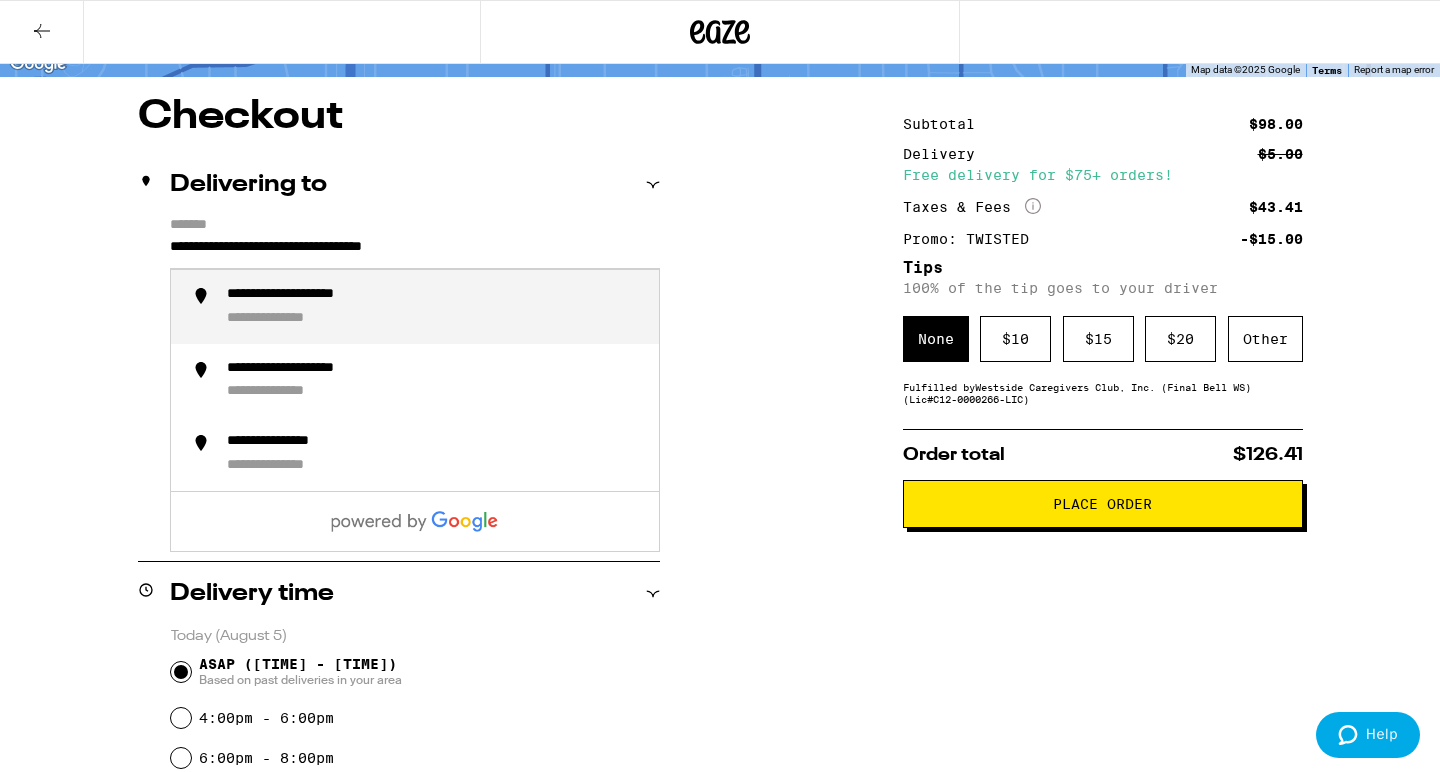 click on "**********" at bounding box center (415, 252) 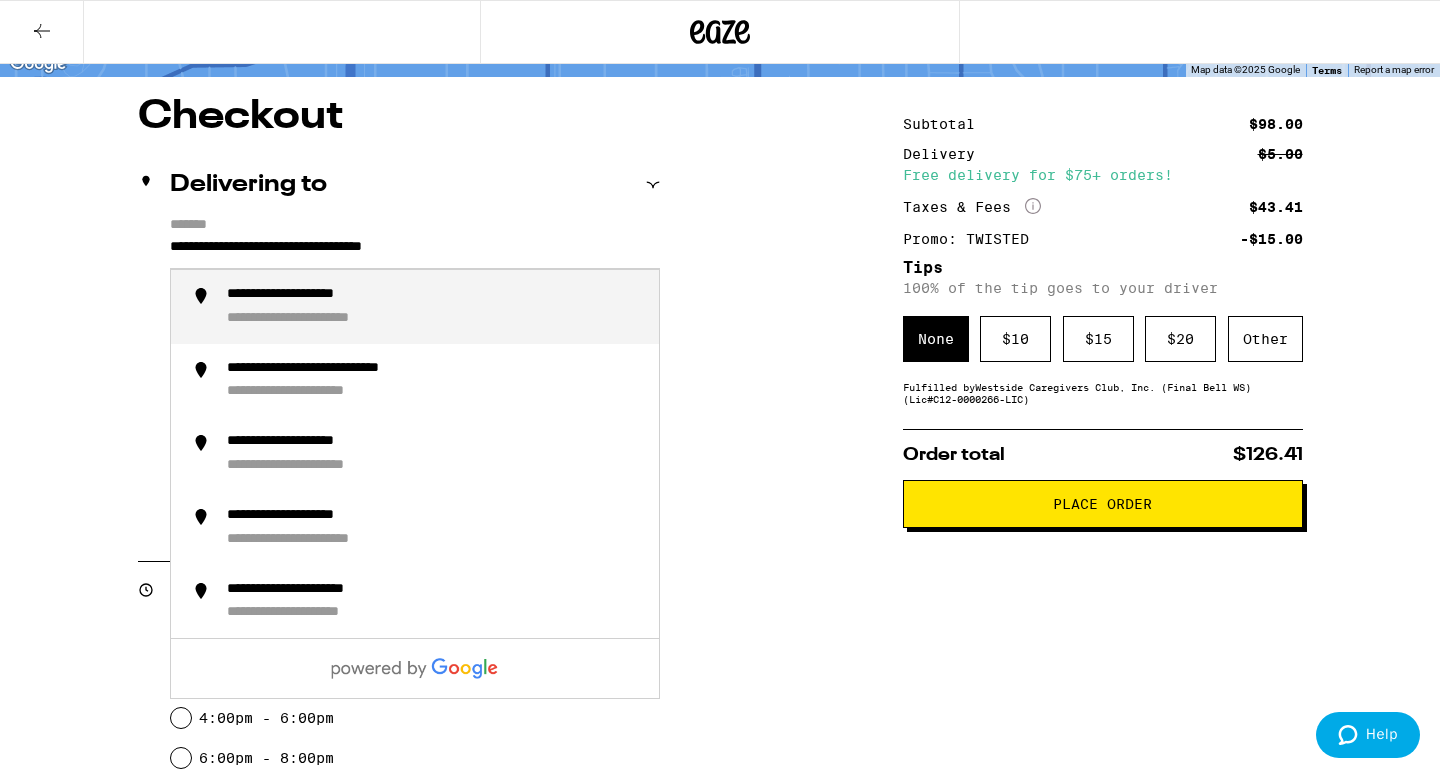 click on "**********" at bounding box center (335, 319) 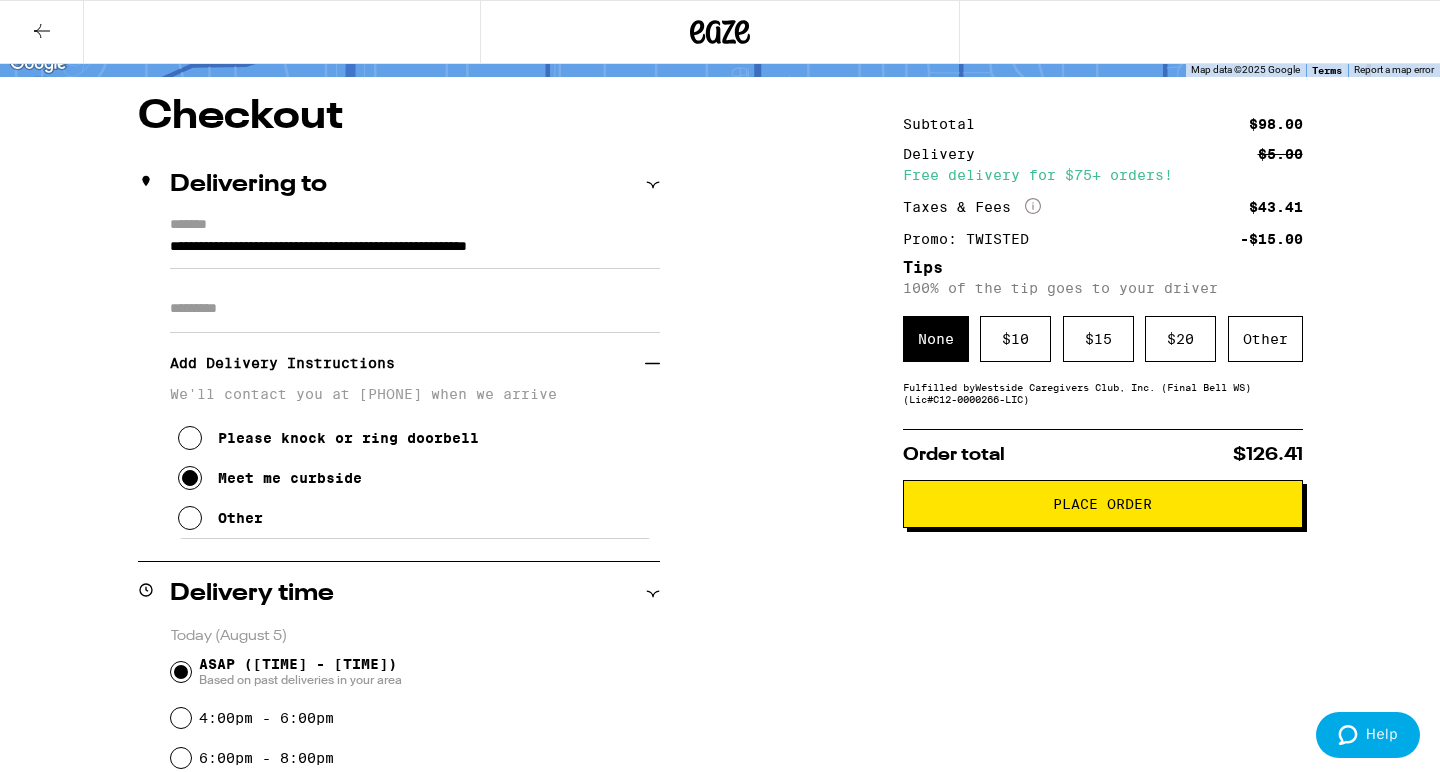 click on "Apt/Suite" at bounding box center (415, 309) 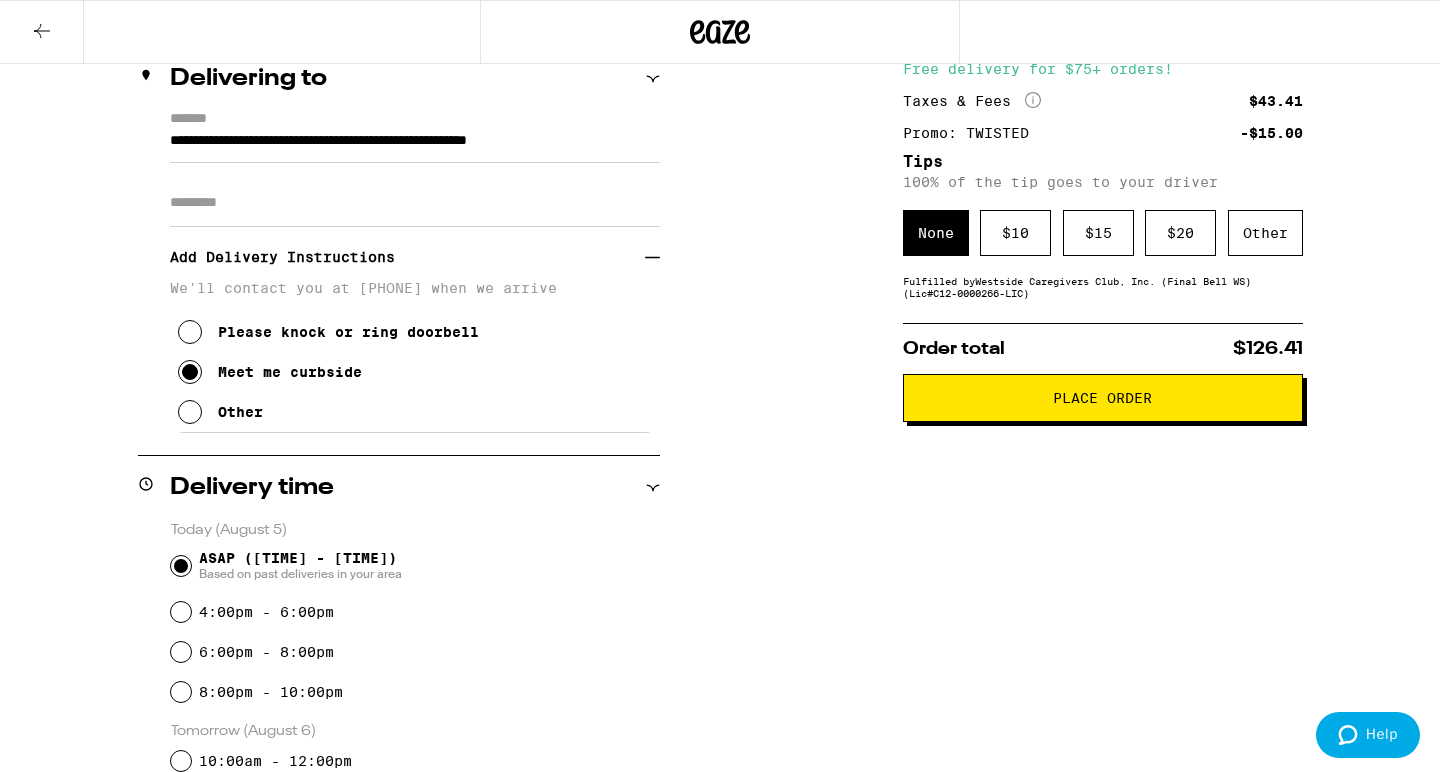 scroll, scrollTop: 363, scrollLeft: 0, axis: vertical 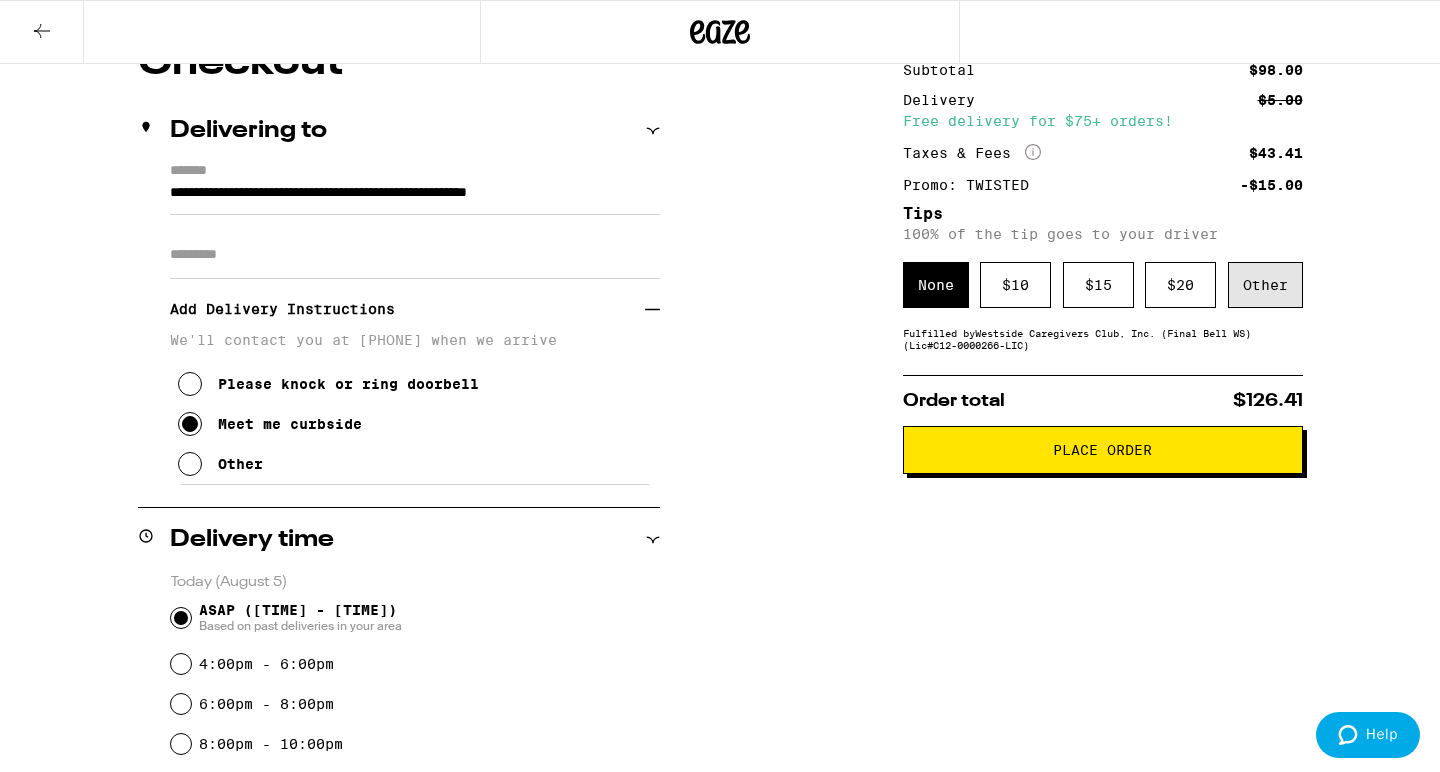 click on "Other" at bounding box center (1265, 285) 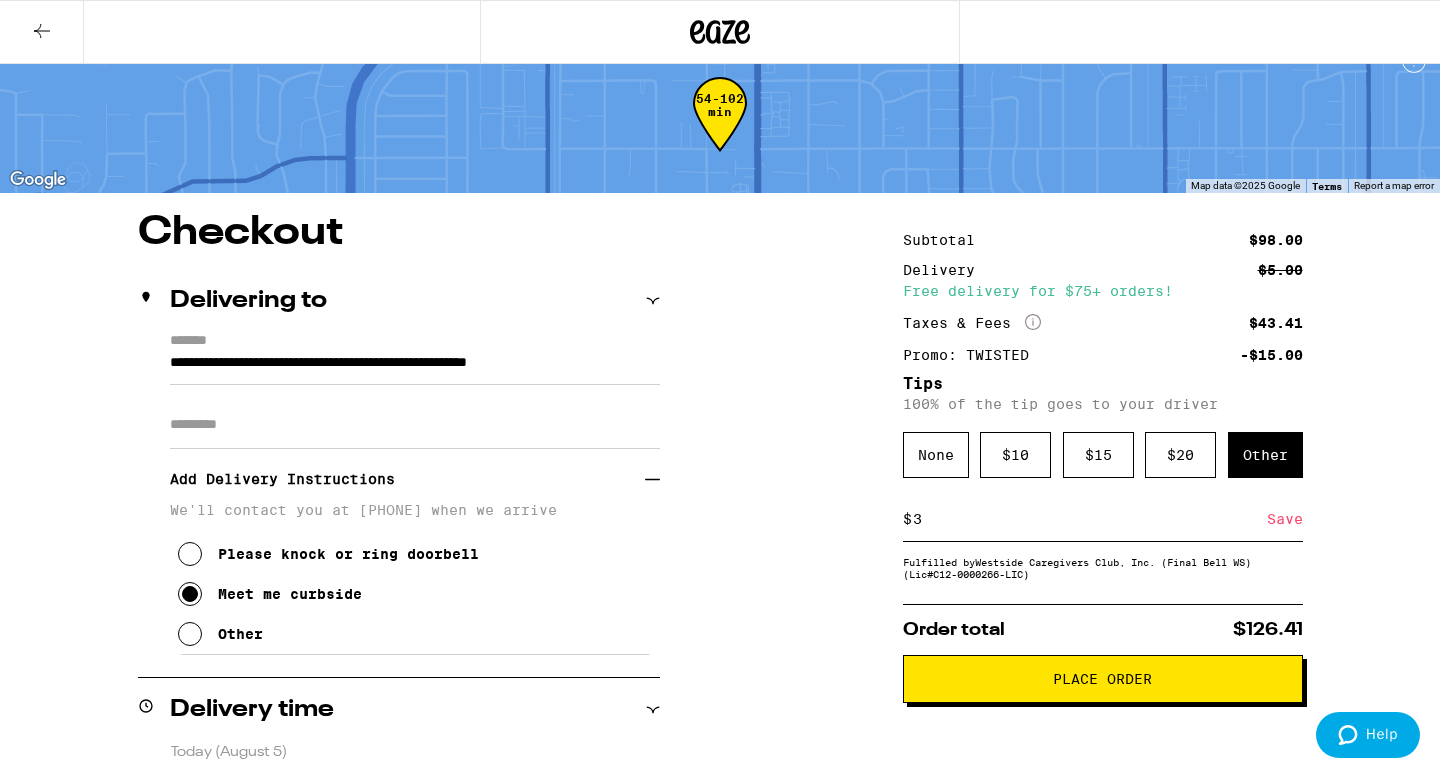 scroll, scrollTop: 31, scrollLeft: 0, axis: vertical 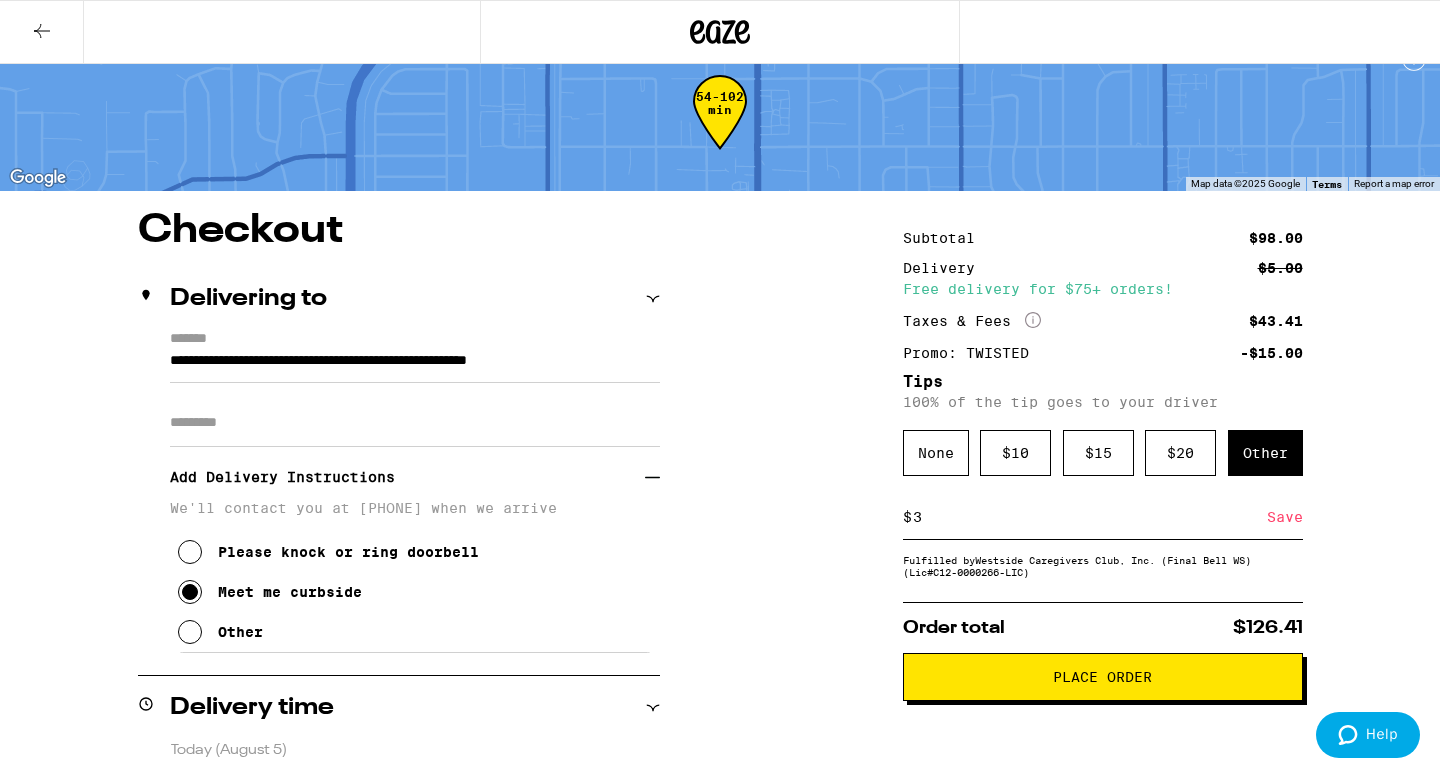 type on "3" 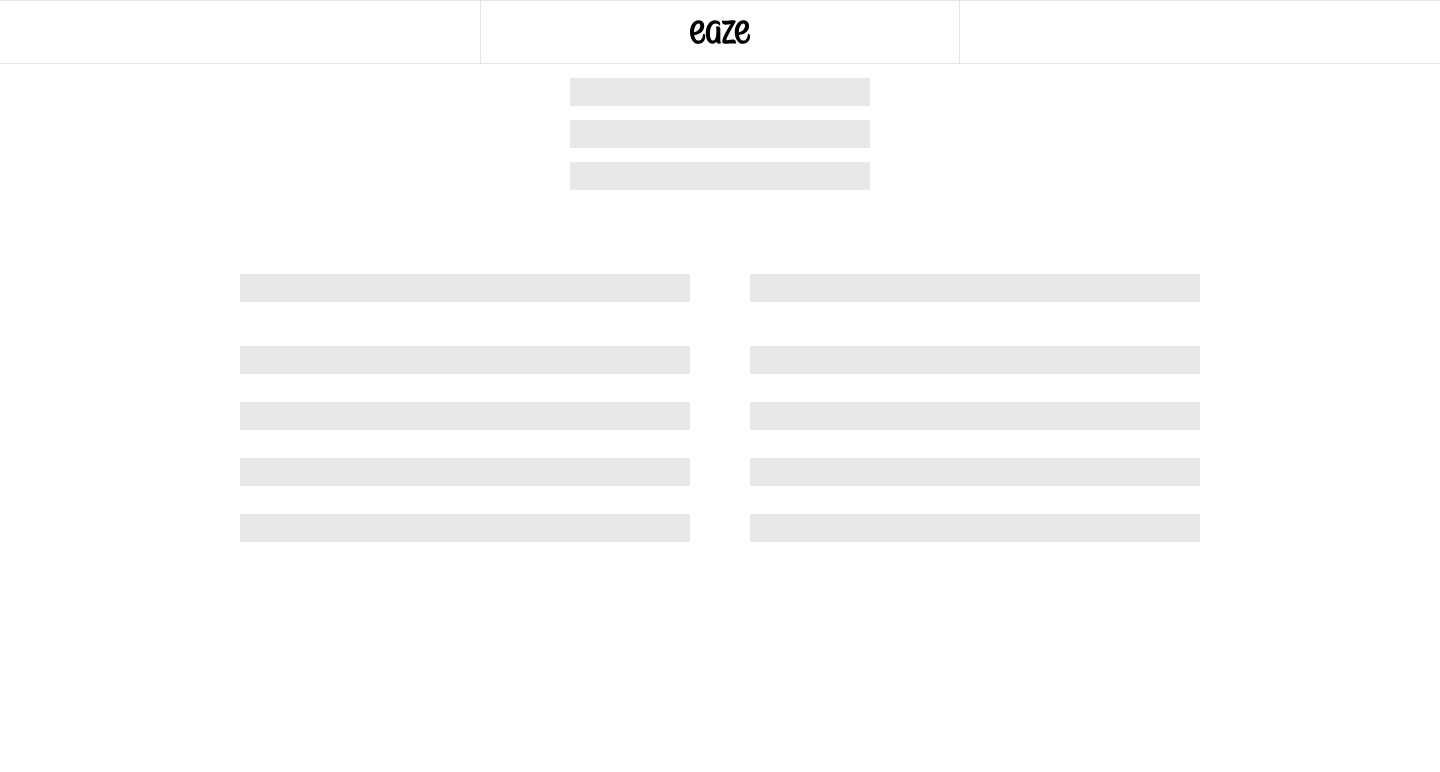 scroll, scrollTop: 0, scrollLeft: 0, axis: both 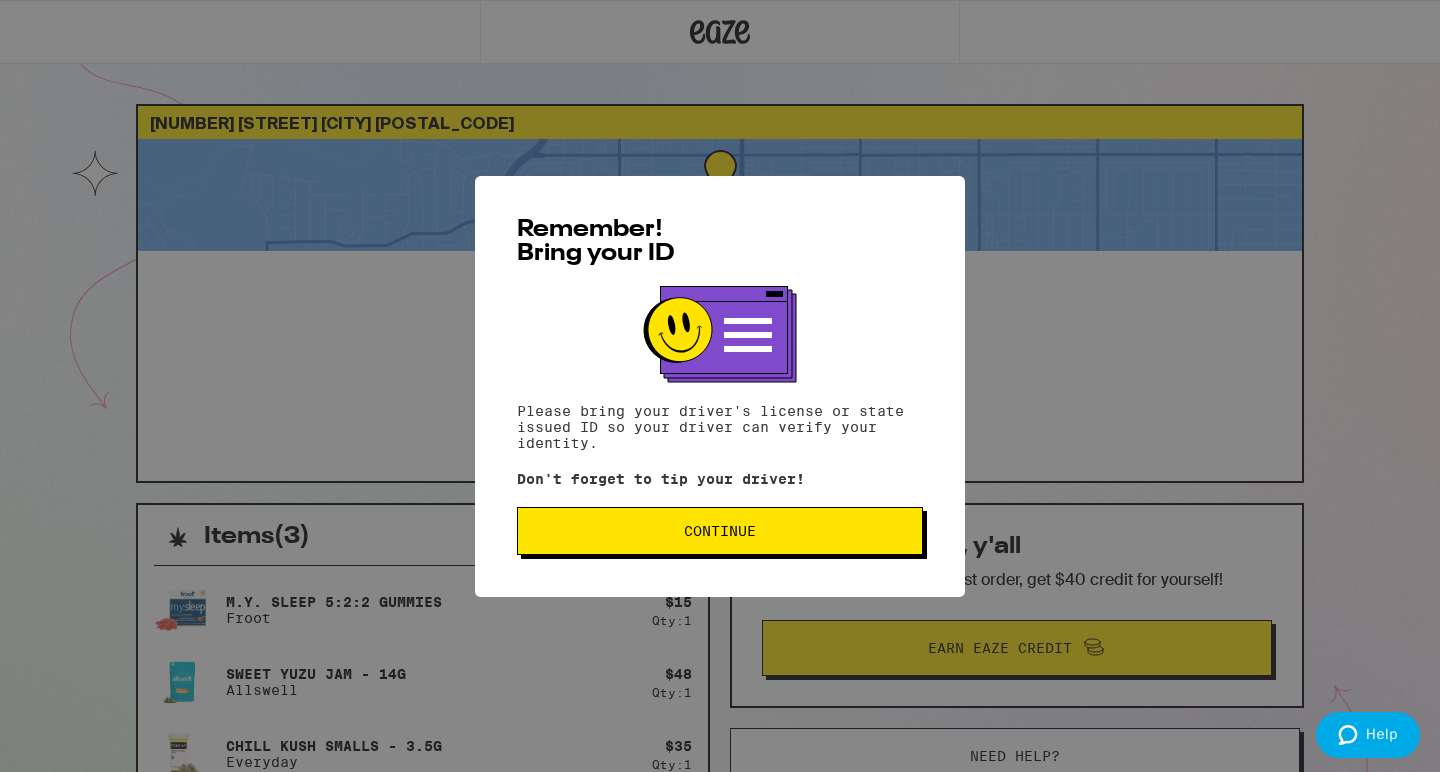 click on "Continue" at bounding box center (720, 531) 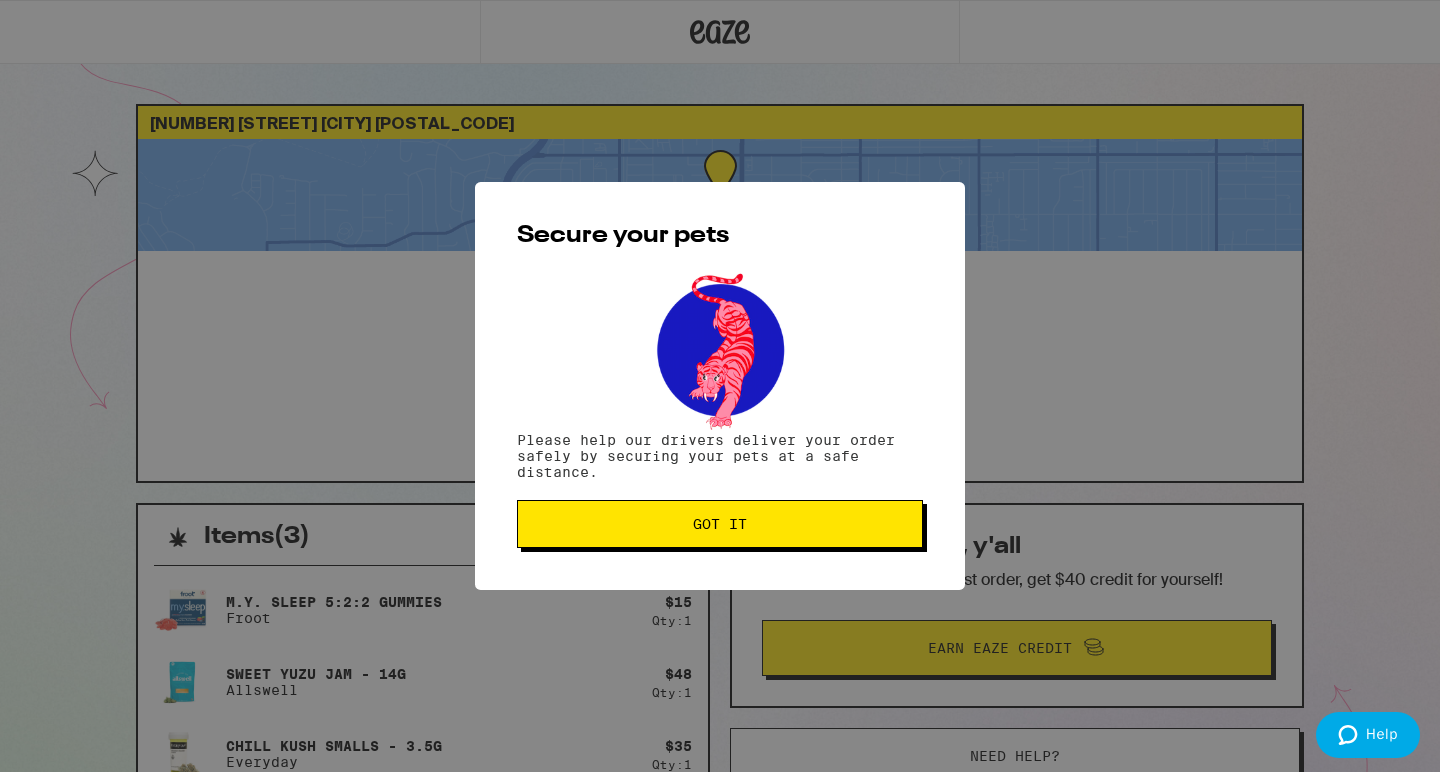click on "Got it" at bounding box center (720, 524) 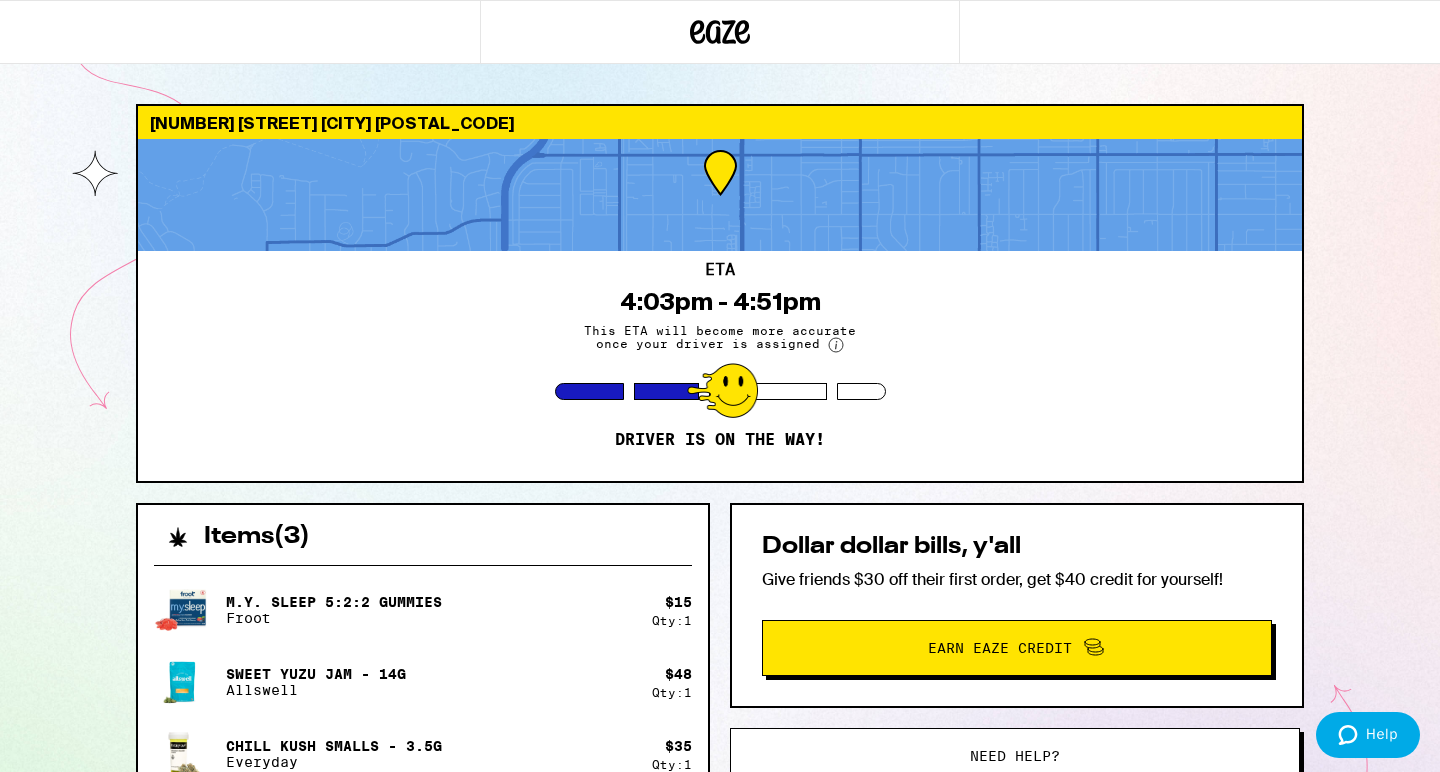 scroll, scrollTop: 0, scrollLeft: 0, axis: both 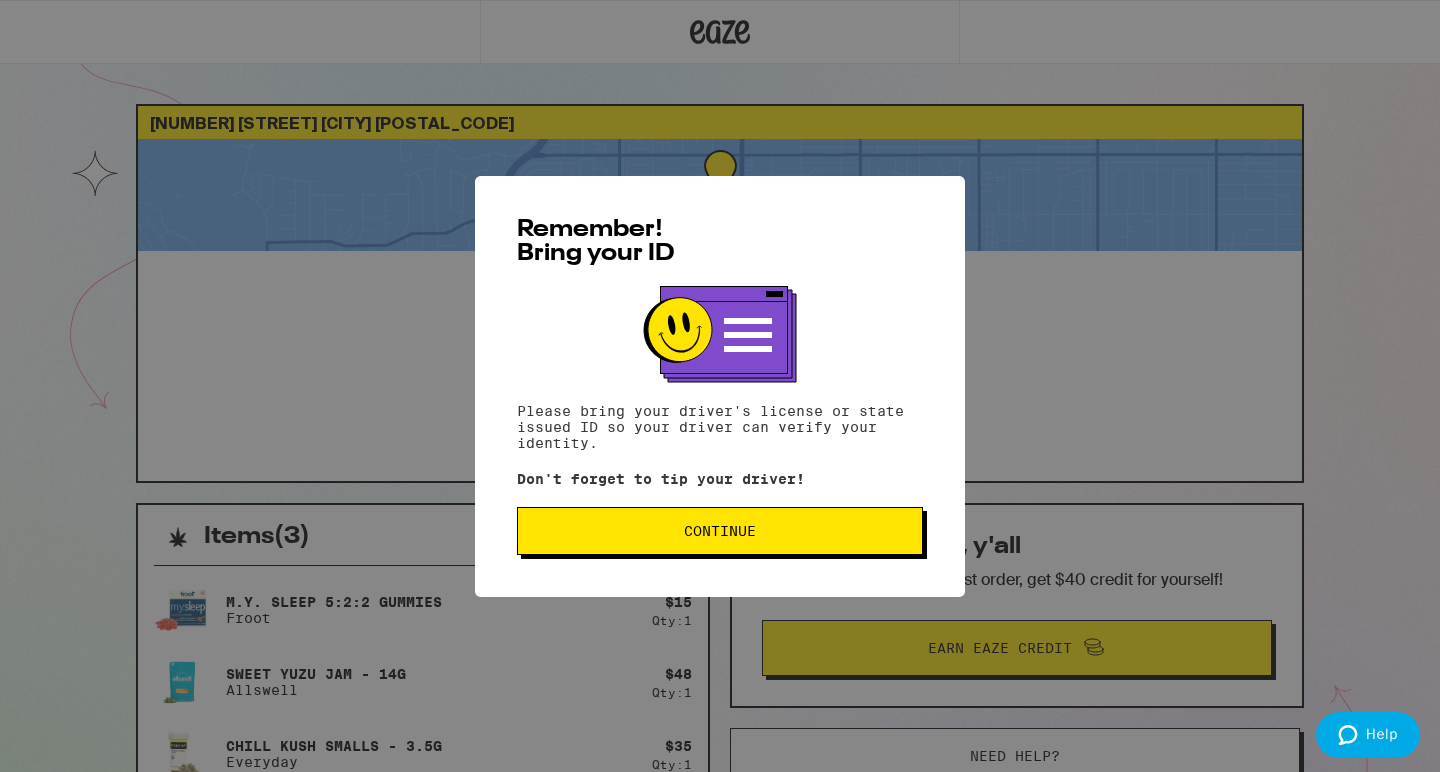 click on "Continue" at bounding box center (720, 531) 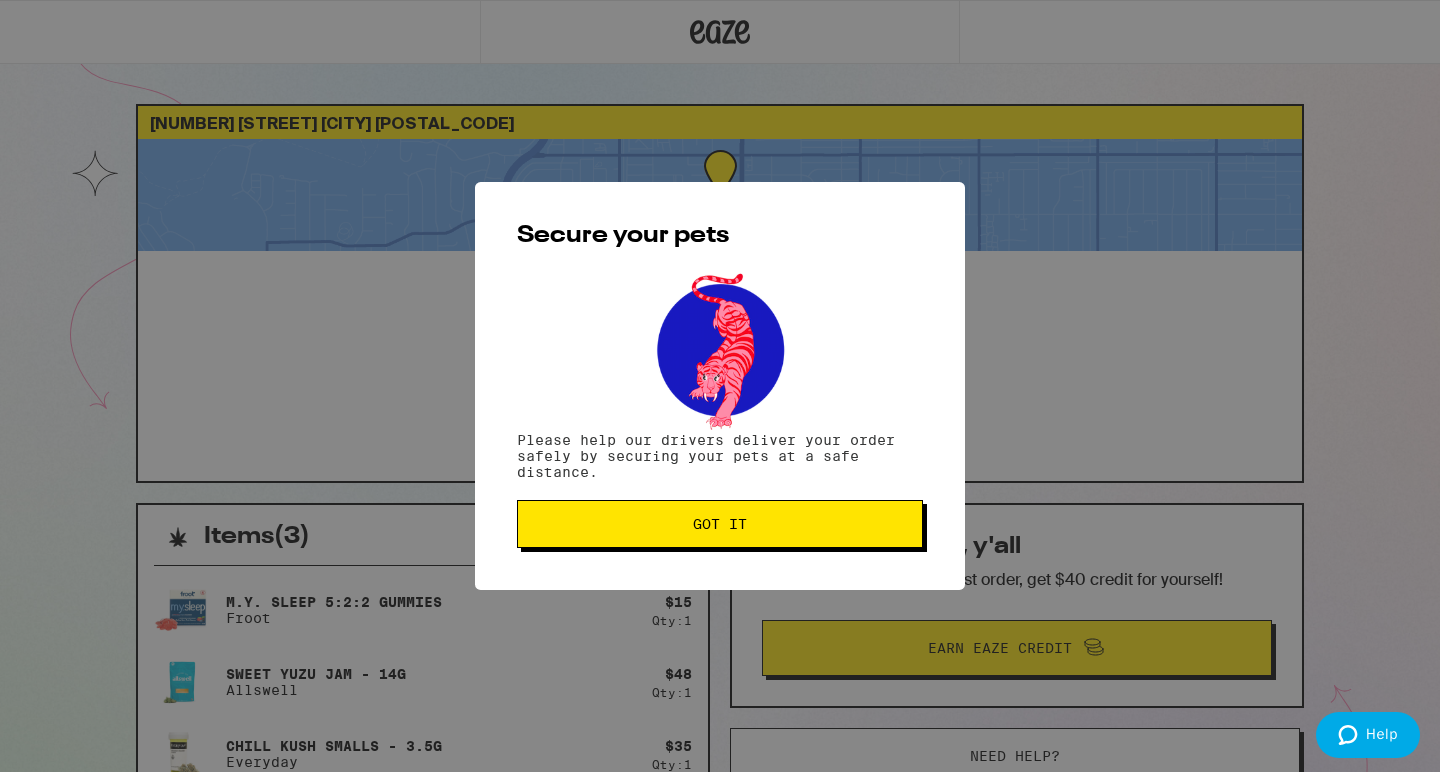 click on "Got it" at bounding box center (720, 524) 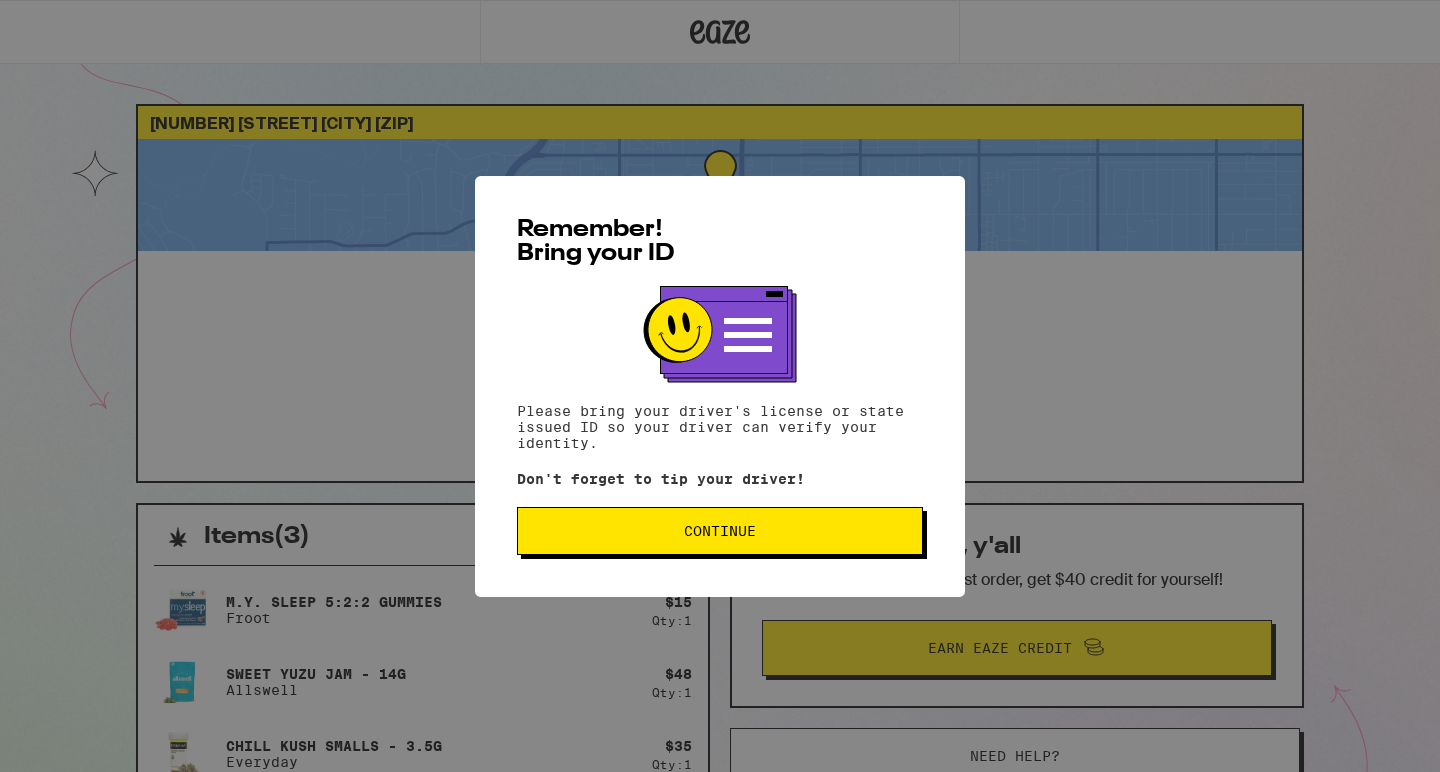 scroll, scrollTop: 0, scrollLeft: 0, axis: both 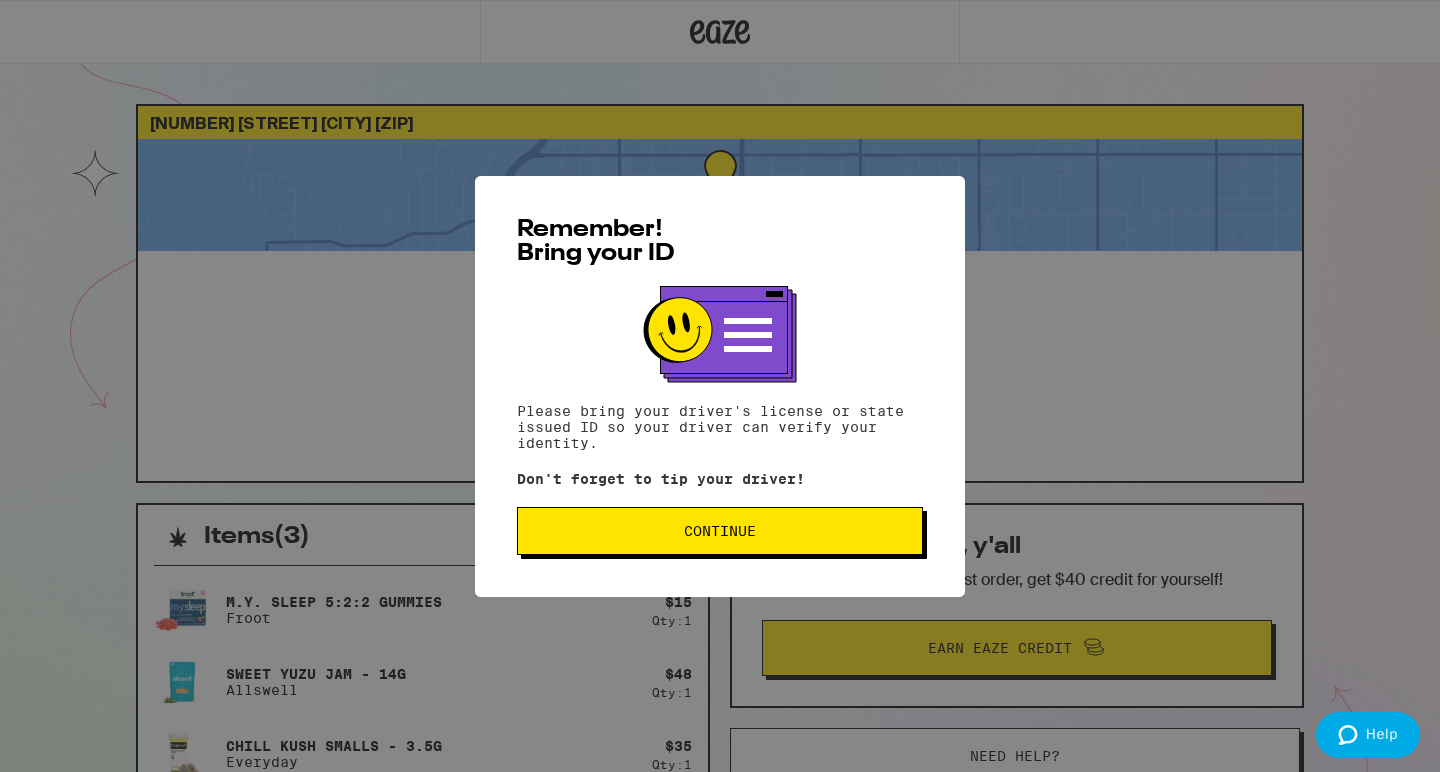 click on "Continue" at bounding box center [720, 531] 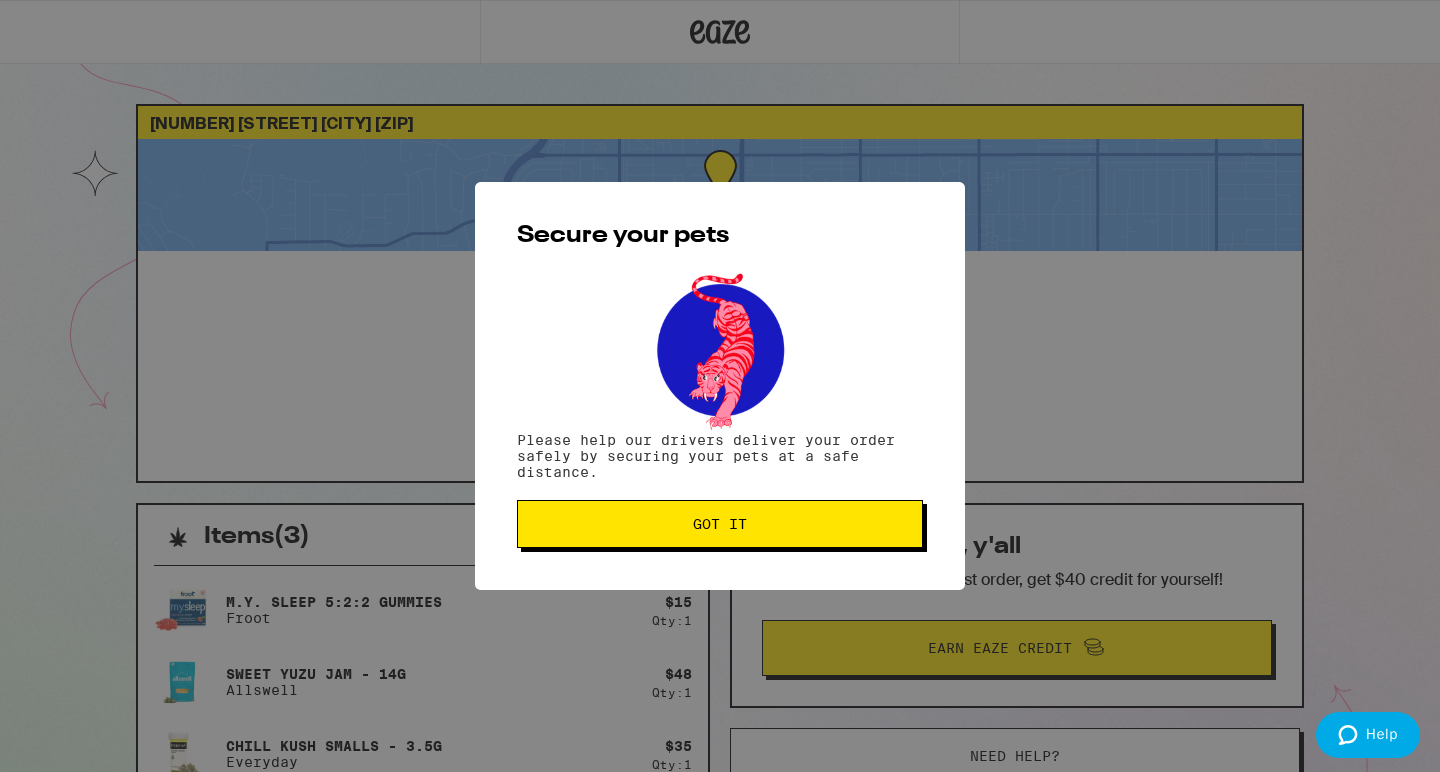 click on "Got it" at bounding box center (720, 524) 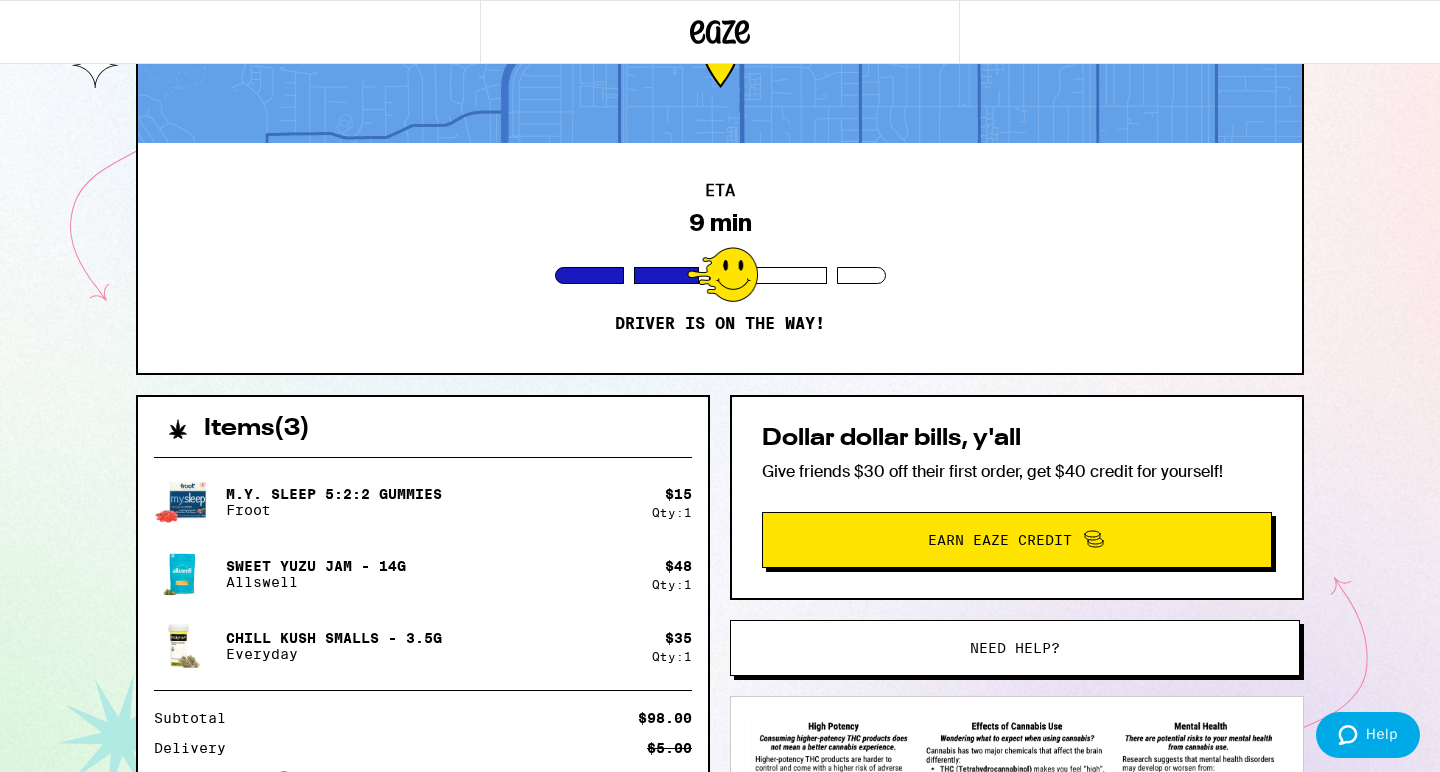 scroll, scrollTop: 106, scrollLeft: 0, axis: vertical 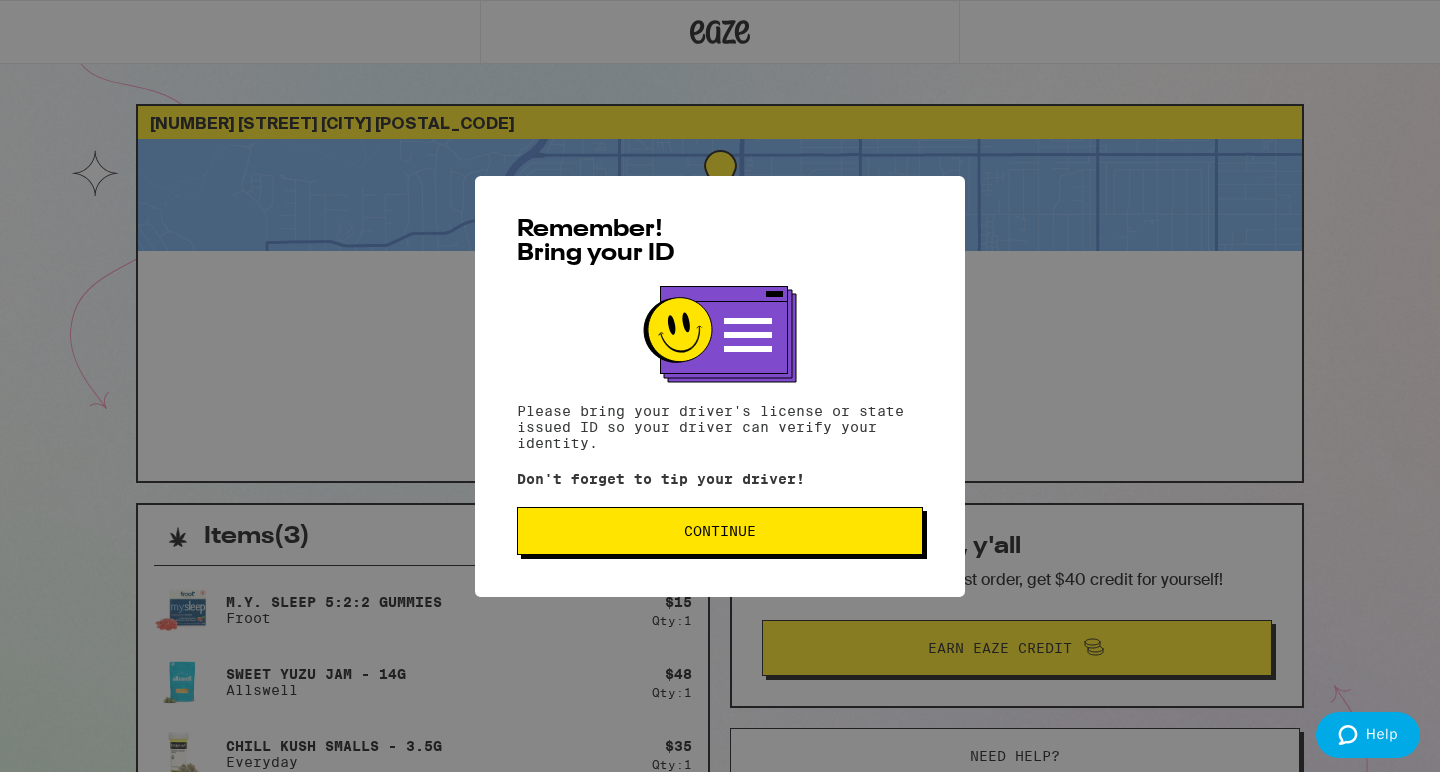 click on "Continue" at bounding box center (720, 531) 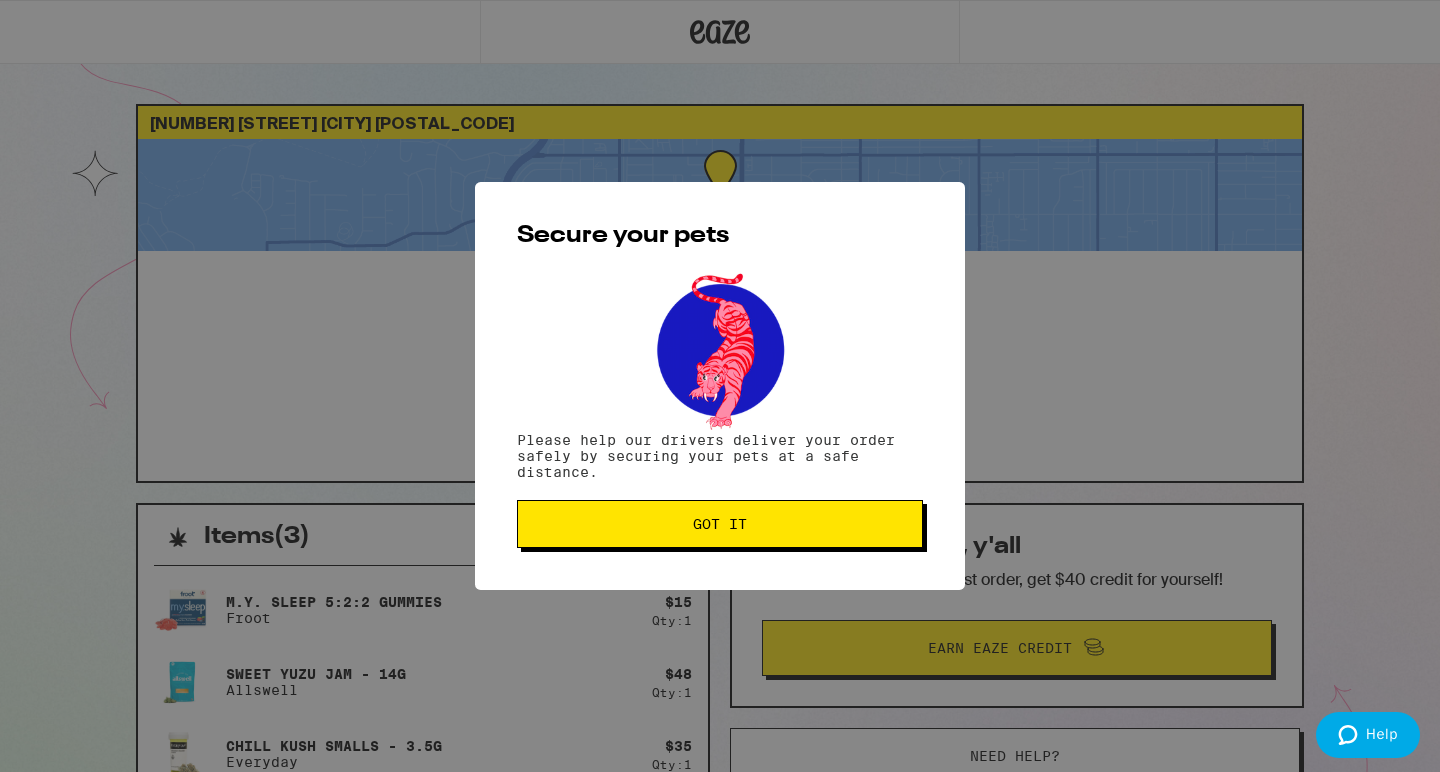 click on "Got it" at bounding box center [720, 524] 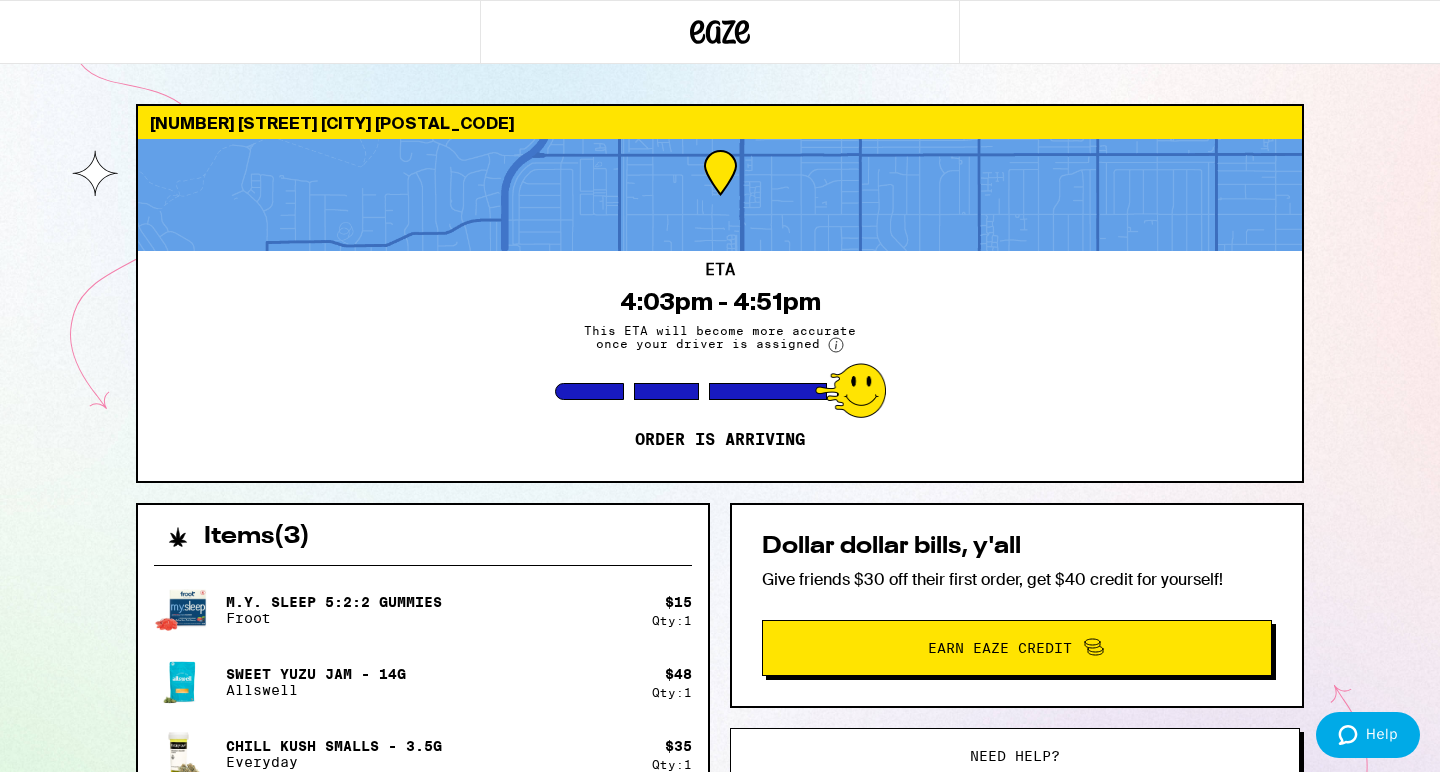 scroll, scrollTop: 0, scrollLeft: 0, axis: both 